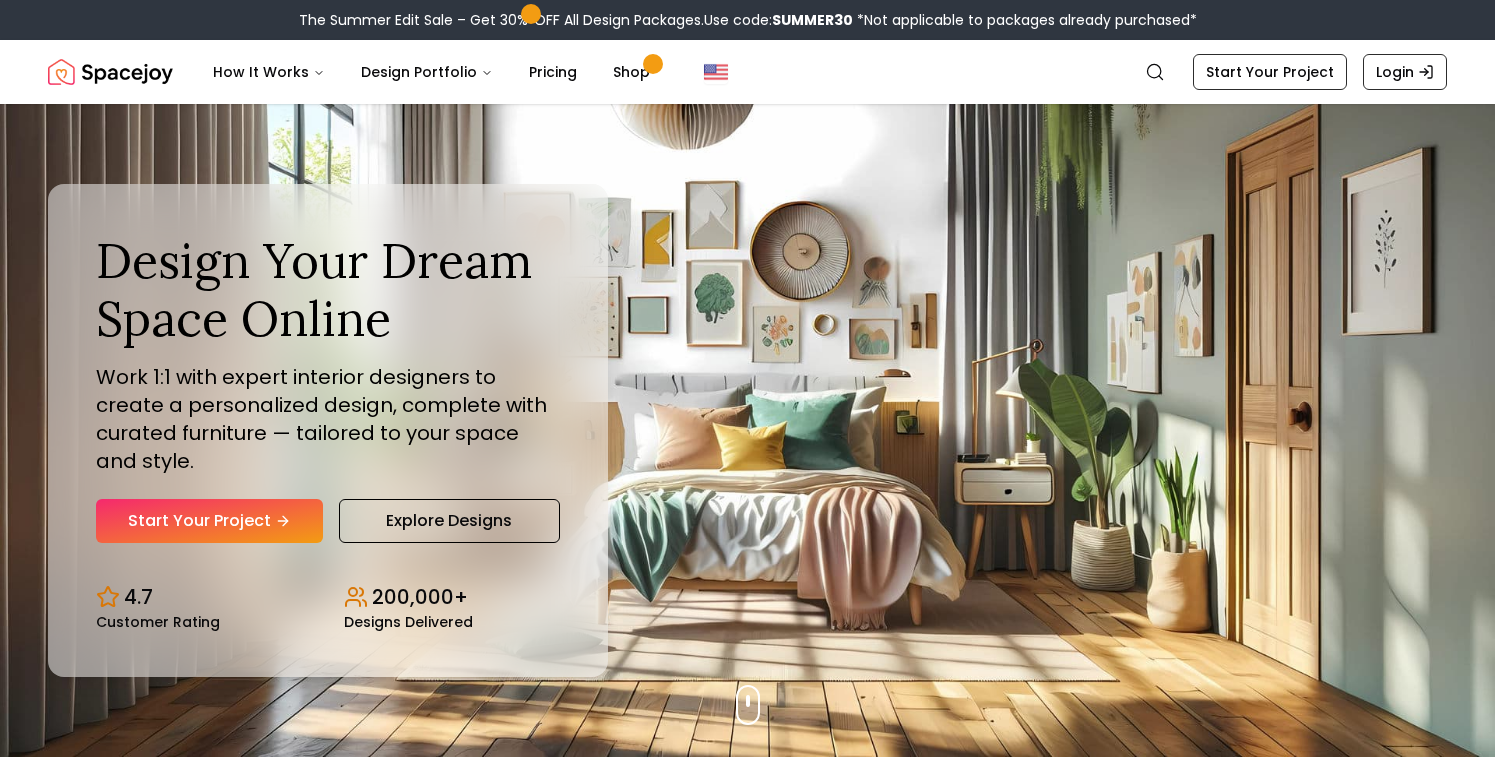 scroll, scrollTop: 0, scrollLeft: 0, axis: both 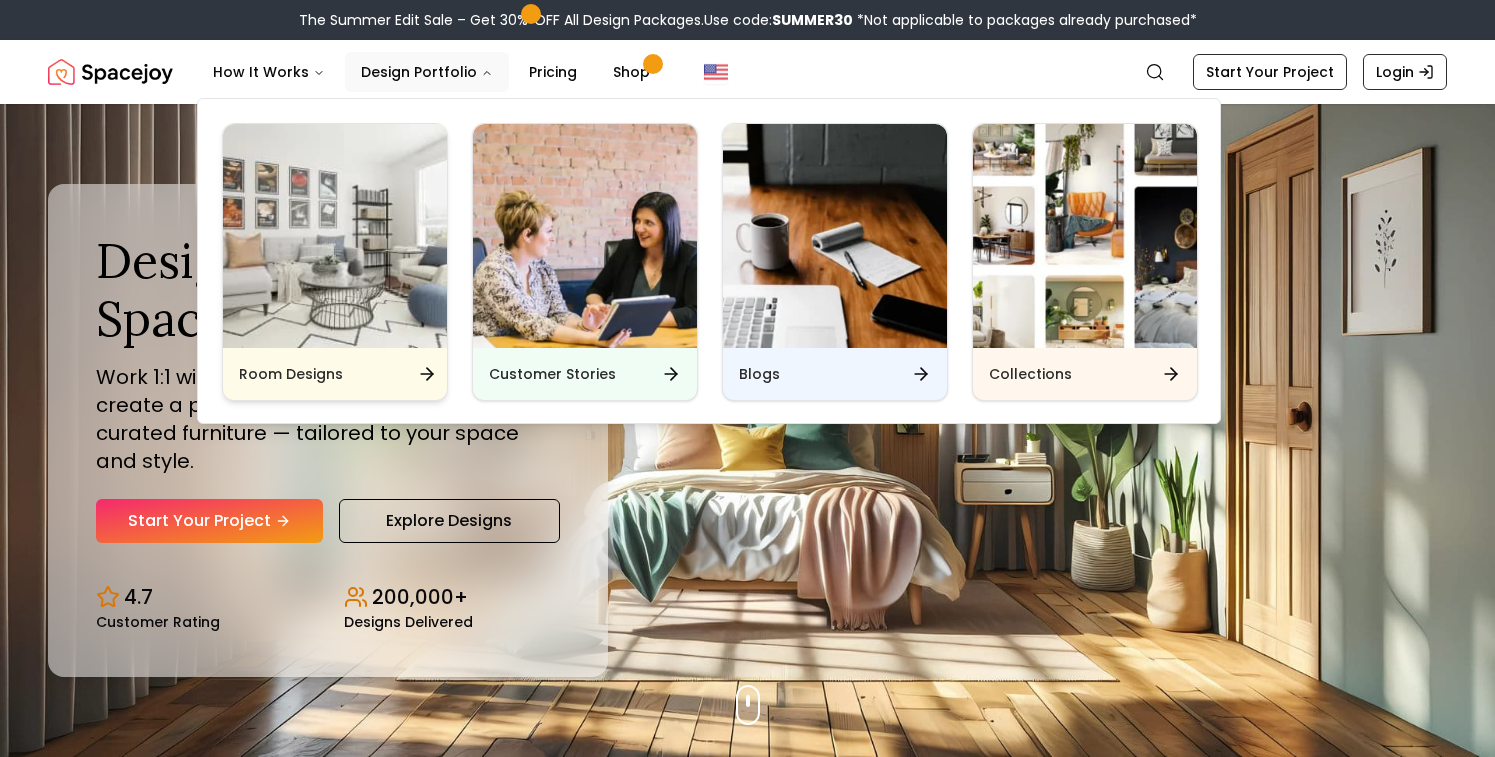 click on "Room Designs" at bounding box center [335, 374] 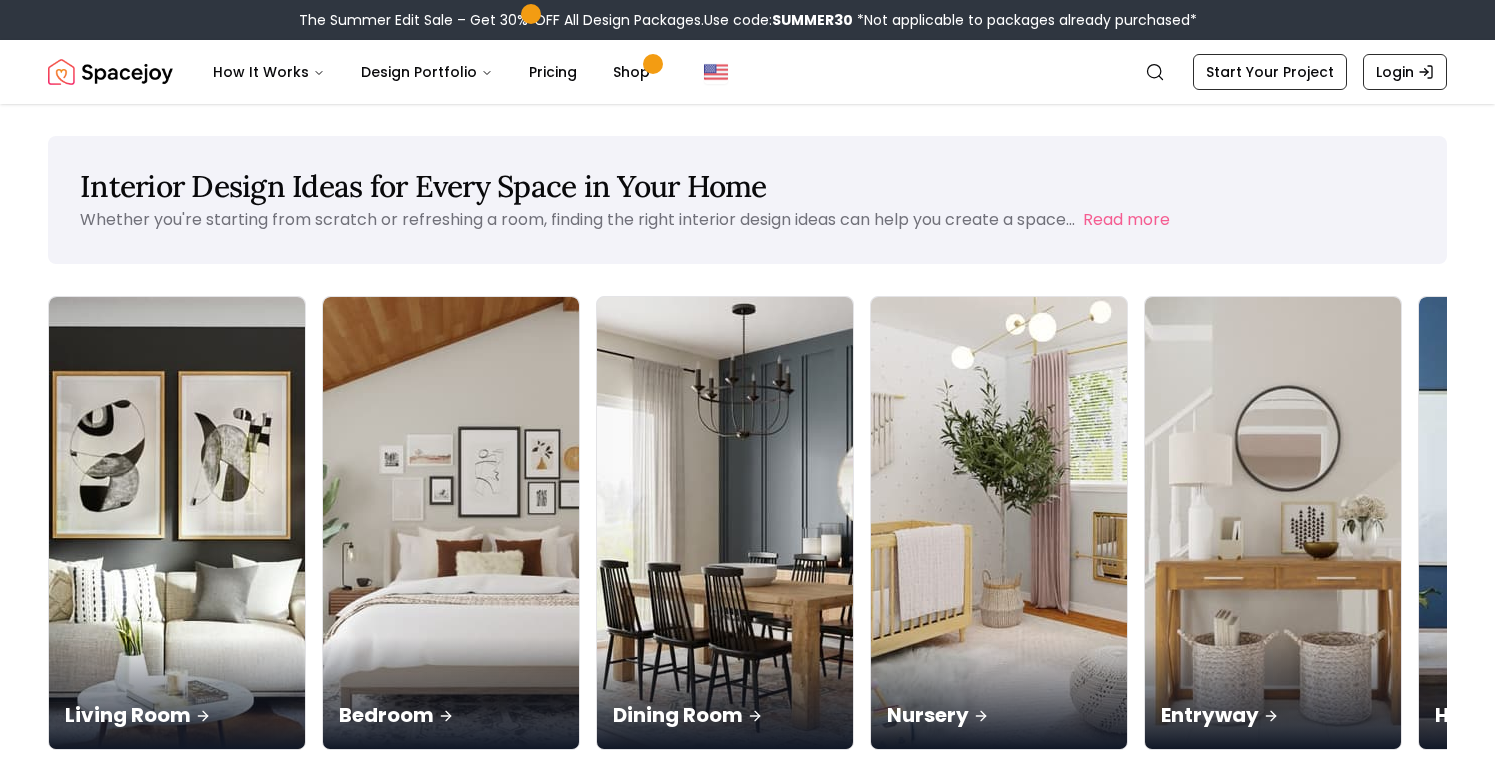 click at bounding box center [1821, 523] 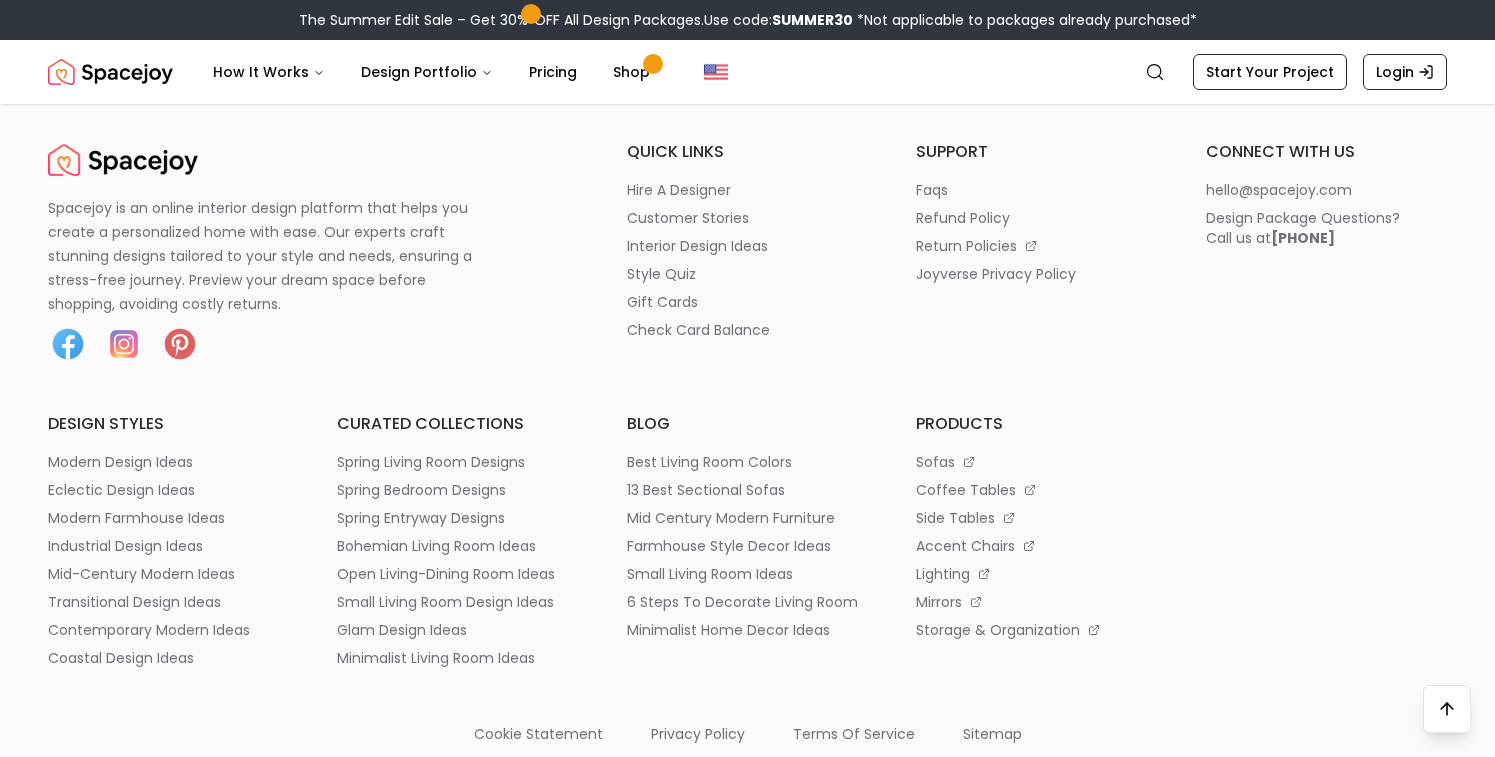 scroll, scrollTop: 2538, scrollLeft: 0, axis: vertical 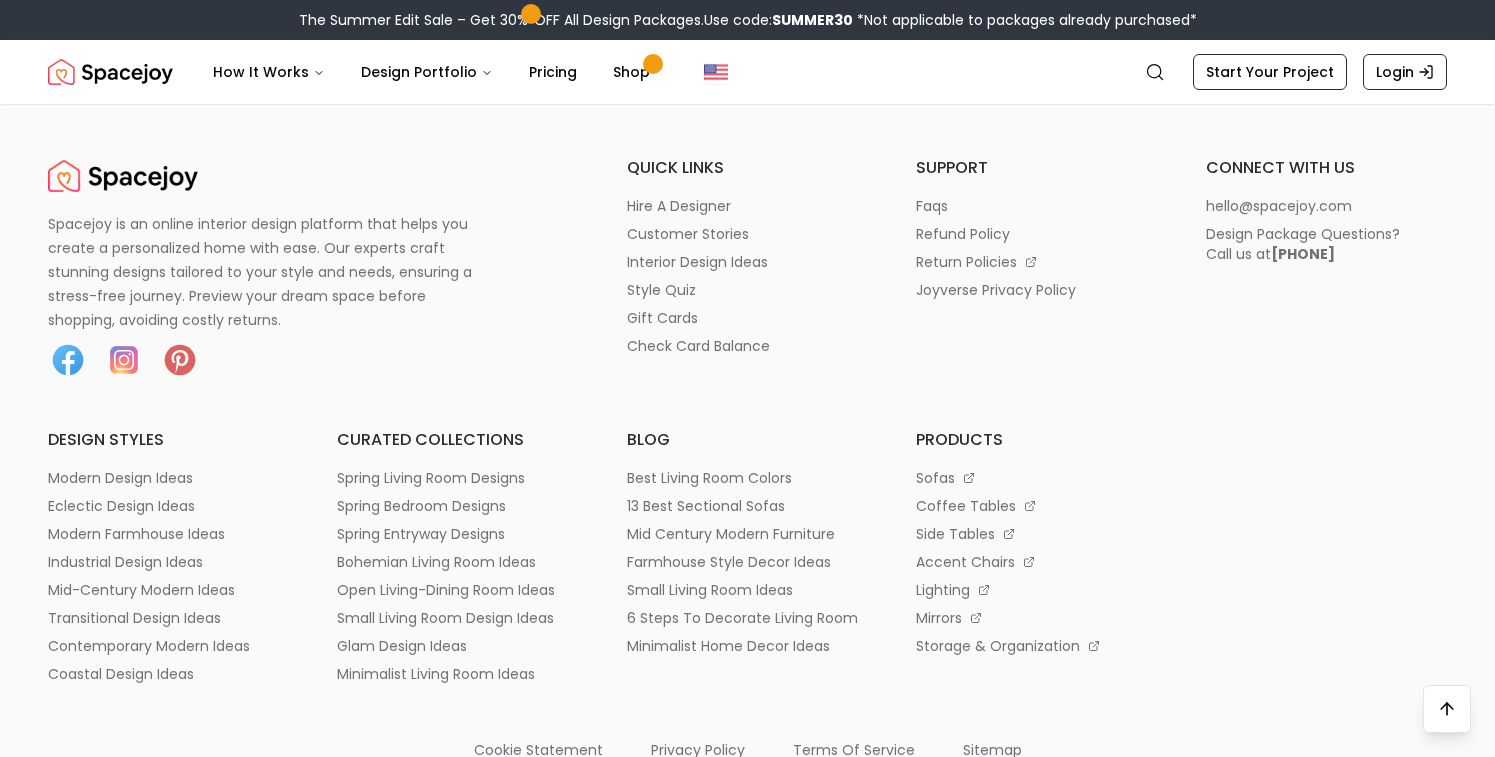 click on "Start Your Project" at bounding box center (748, -10) 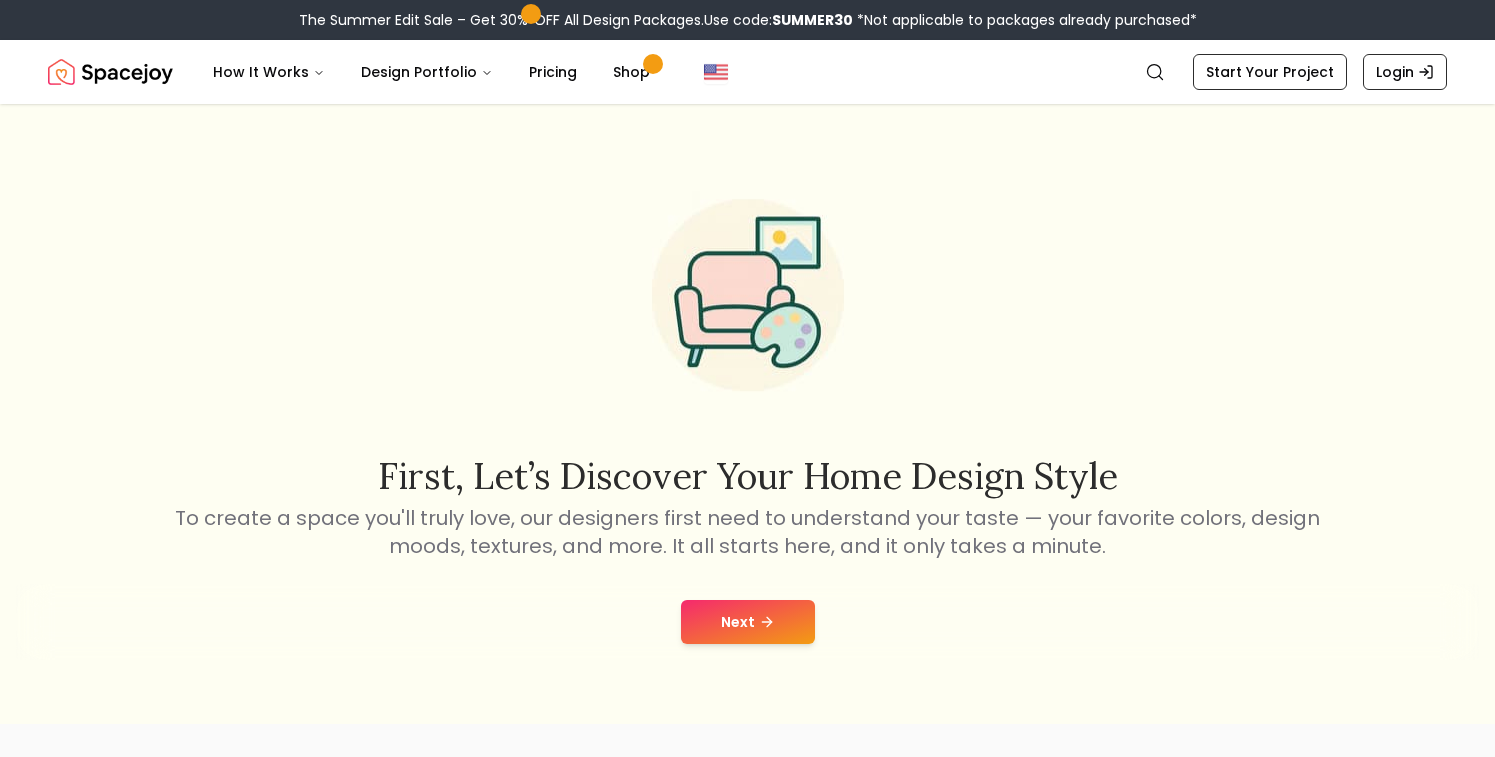click on "Next" at bounding box center [748, 622] 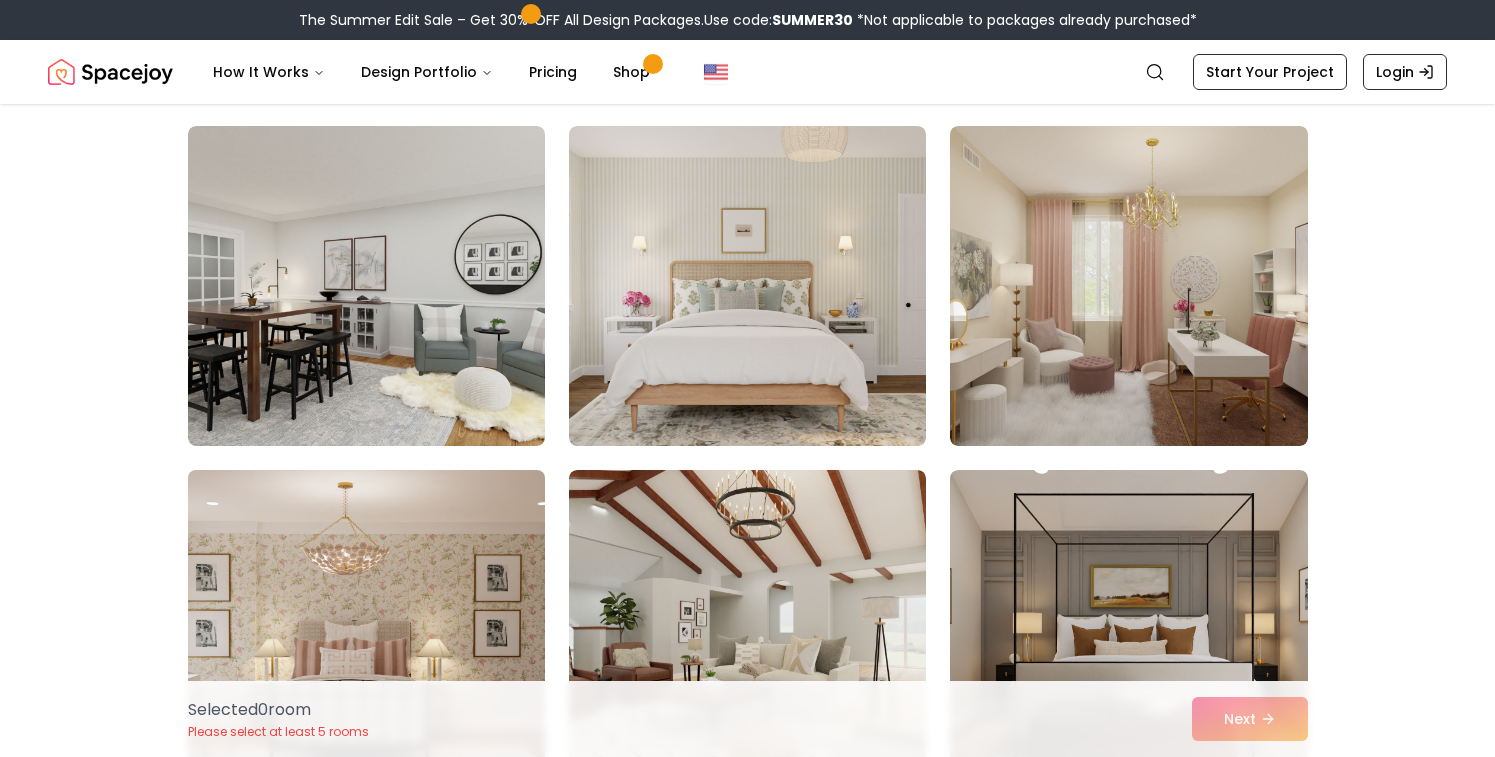 scroll, scrollTop: 143, scrollLeft: 0, axis: vertical 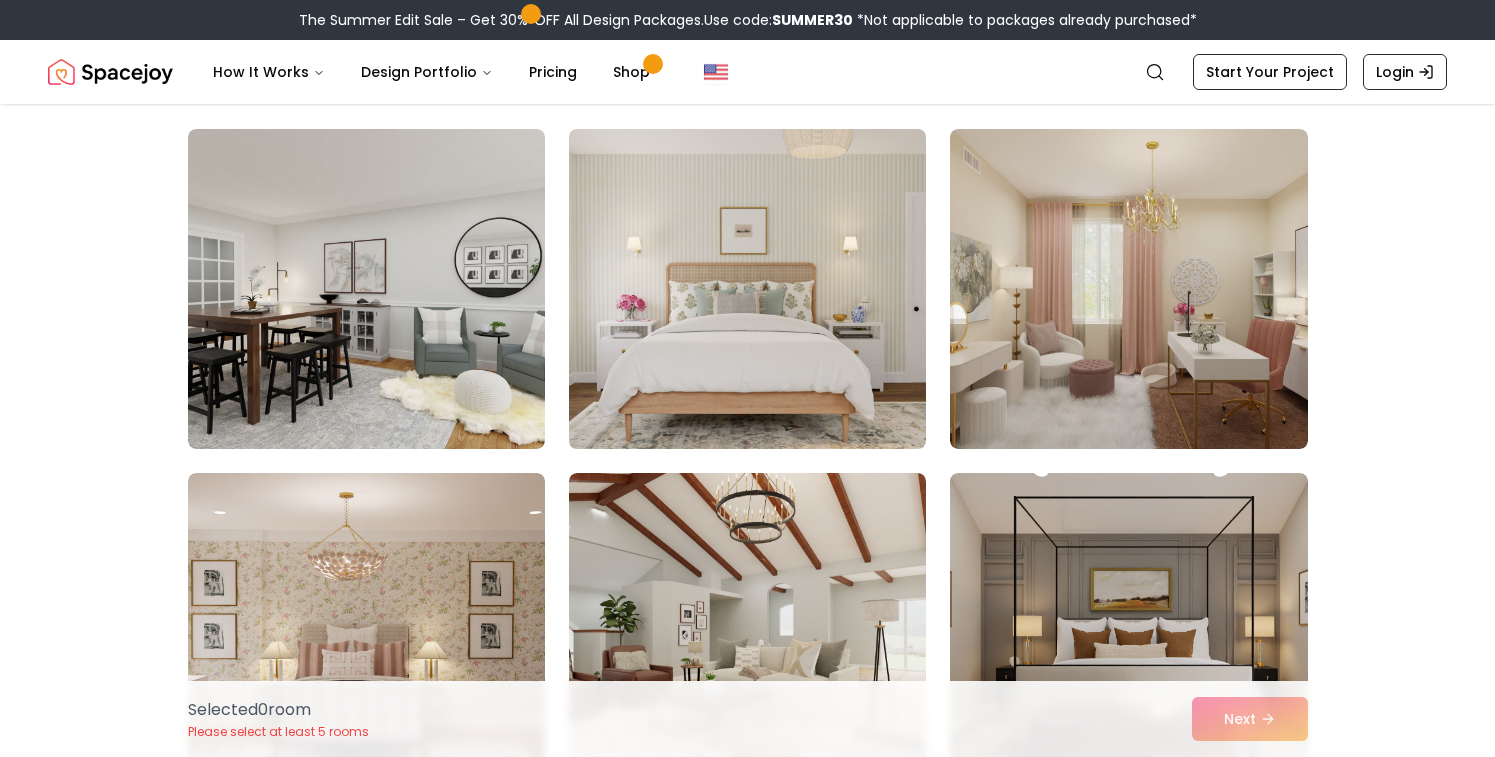 click at bounding box center (747, 289) 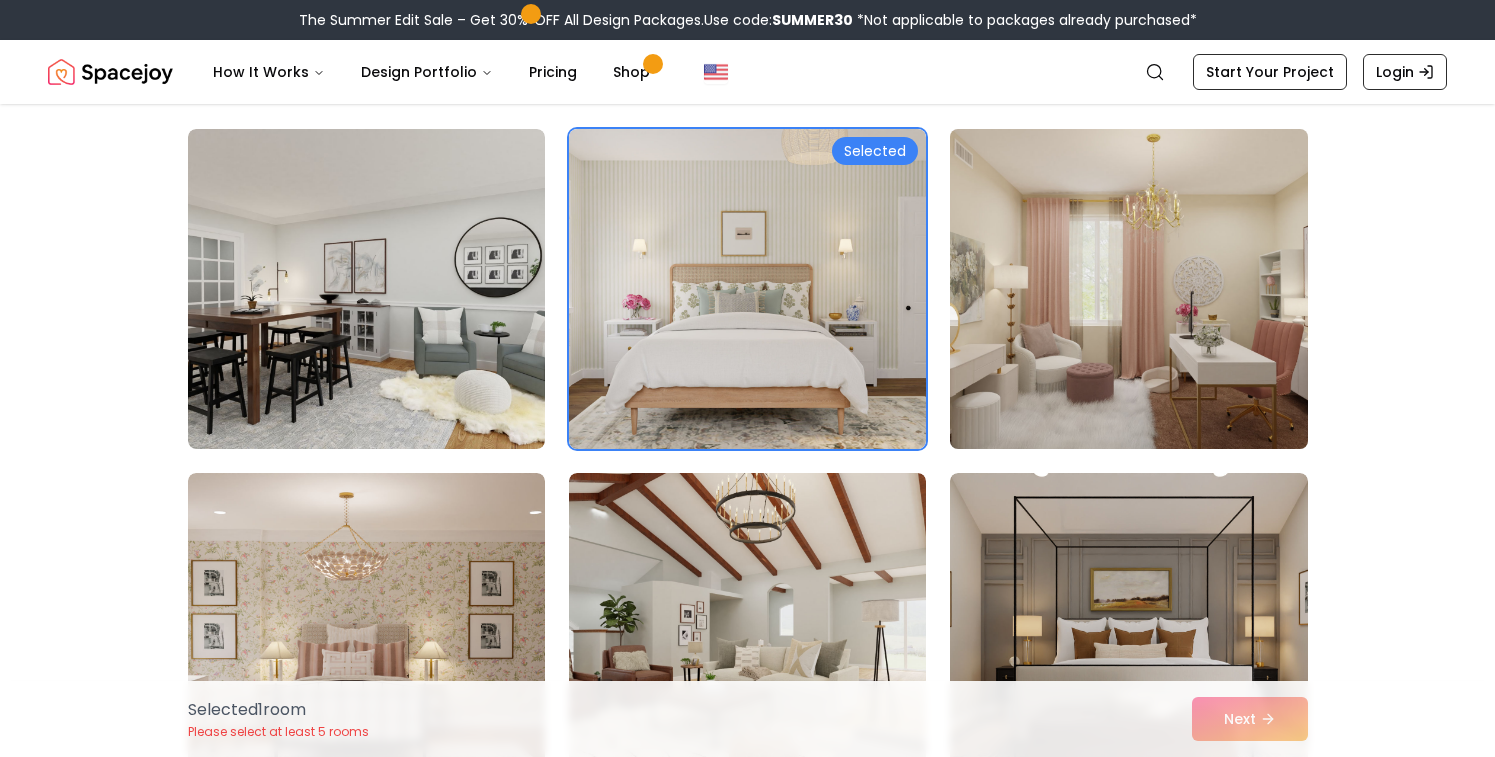 click at bounding box center (1128, 289) 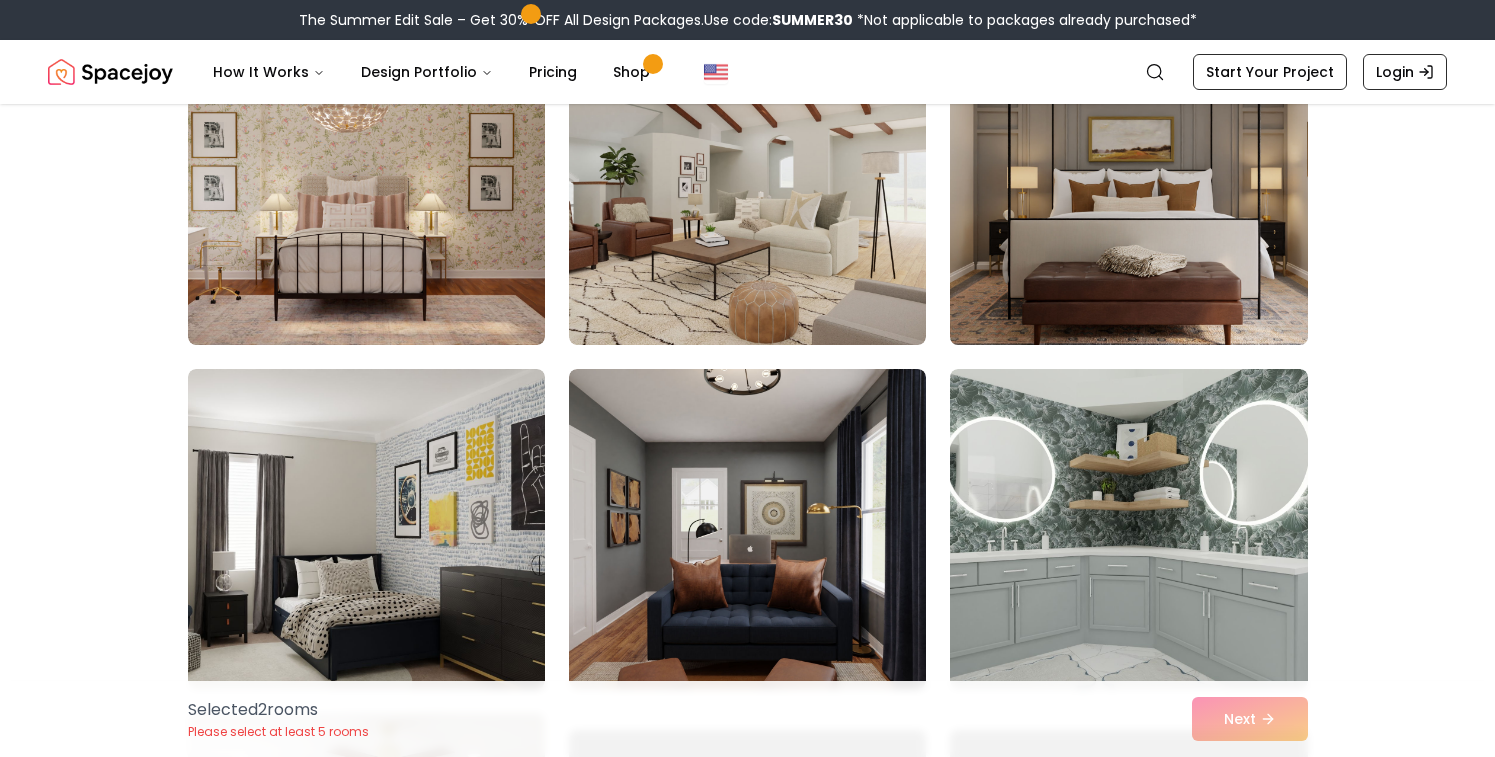 scroll, scrollTop: 609, scrollLeft: 0, axis: vertical 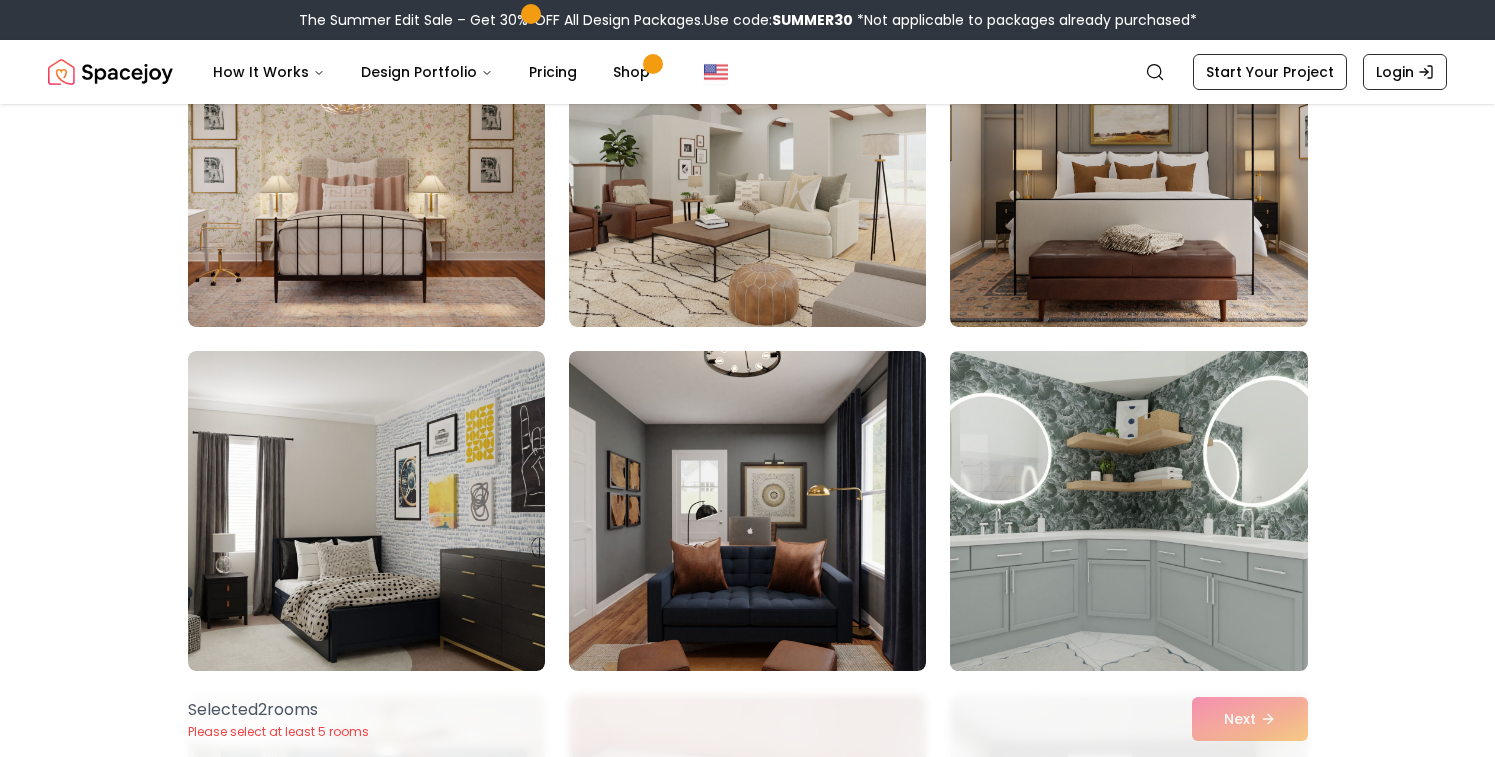 click at bounding box center [1128, 511] 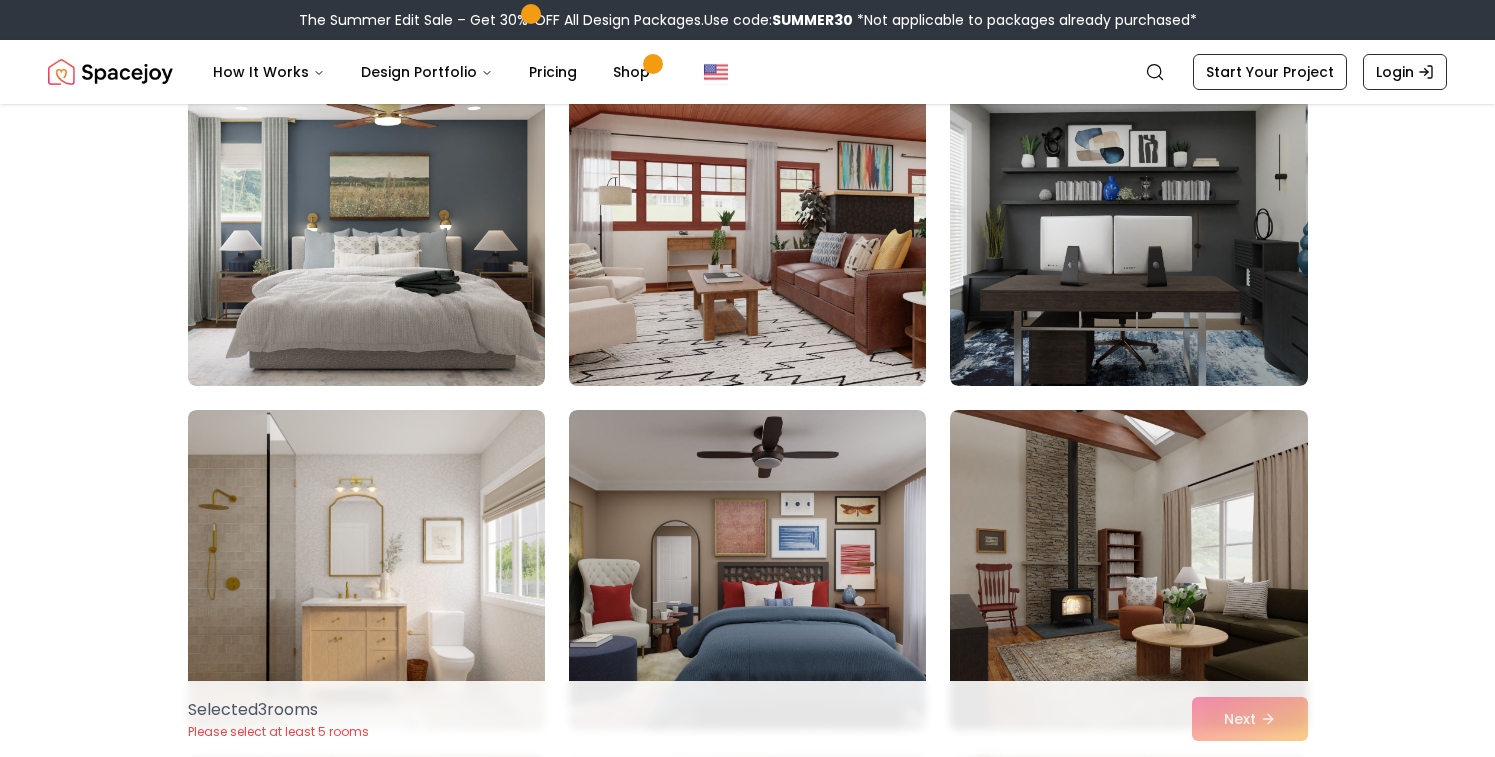 scroll, scrollTop: 1247, scrollLeft: 0, axis: vertical 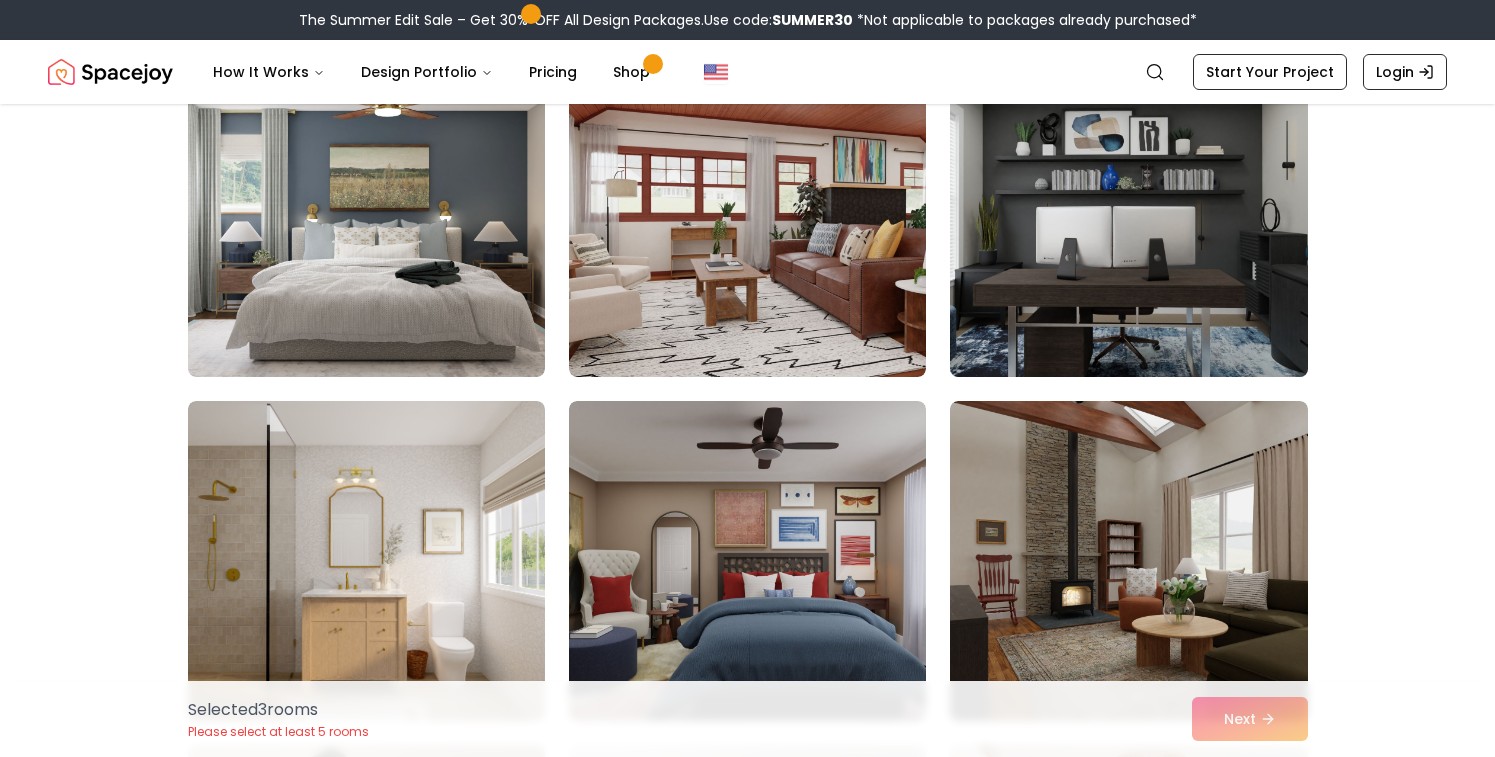 click at bounding box center [1128, 217] 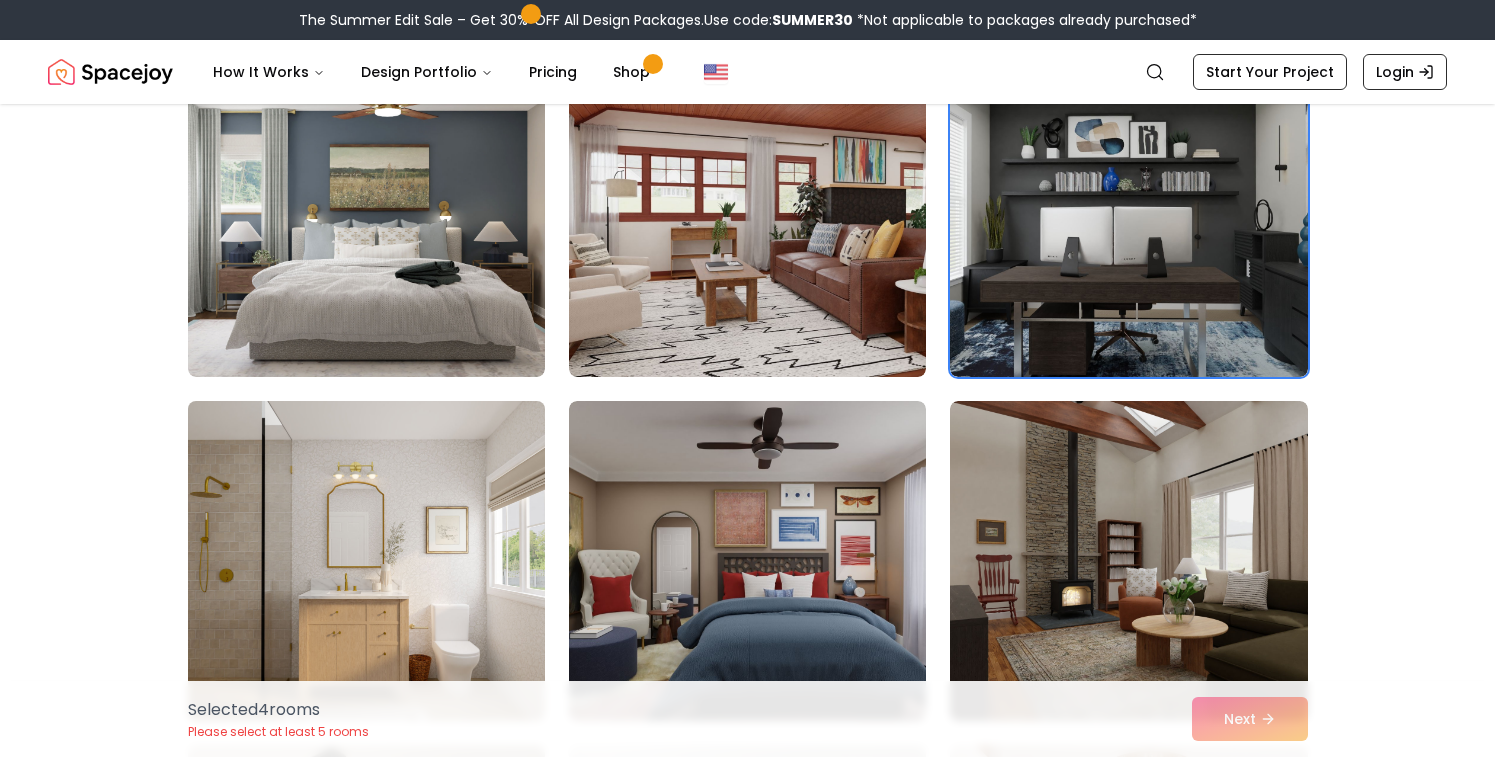 click at bounding box center (366, 561) 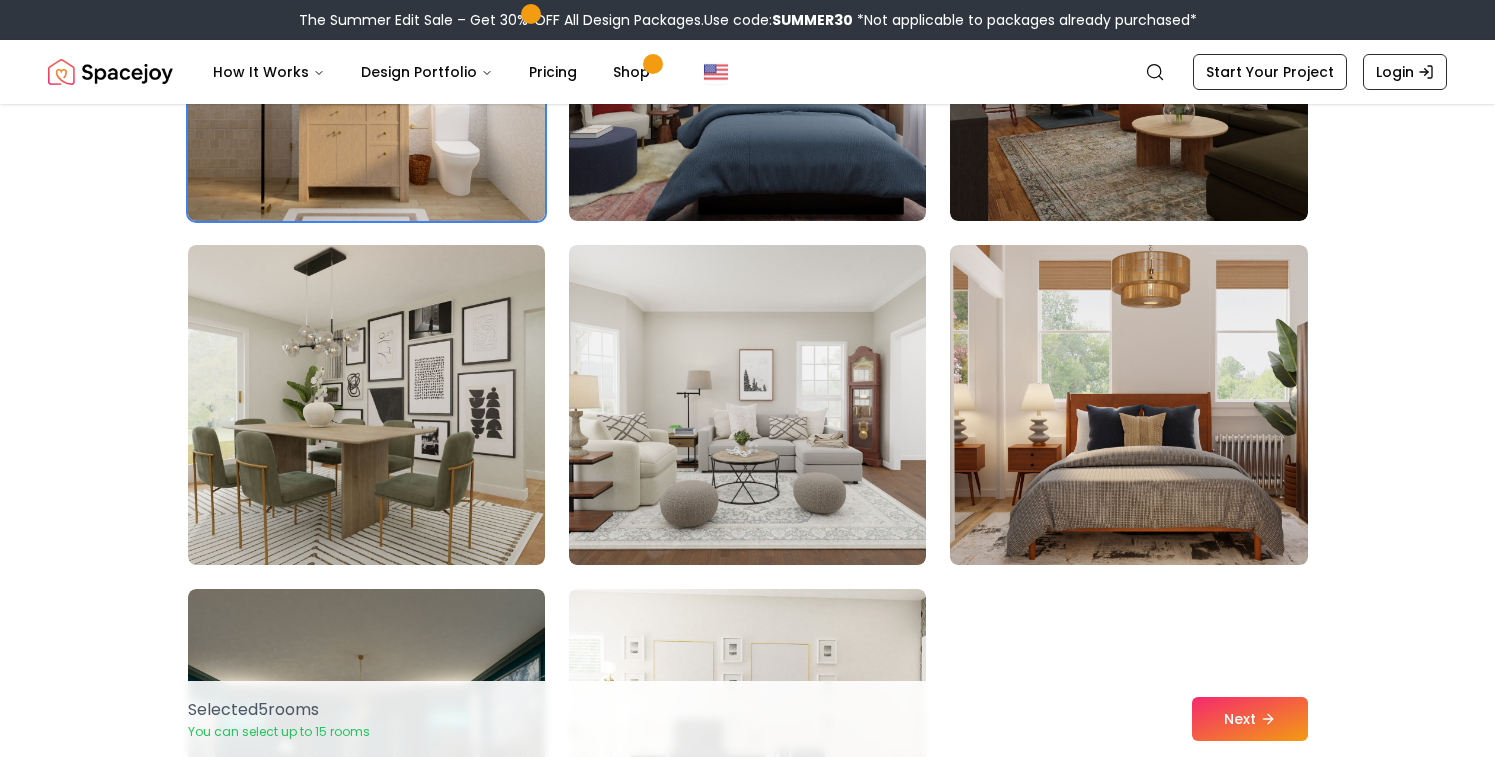 scroll, scrollTop: 1793, scrollLeft: 0, axis: vertical 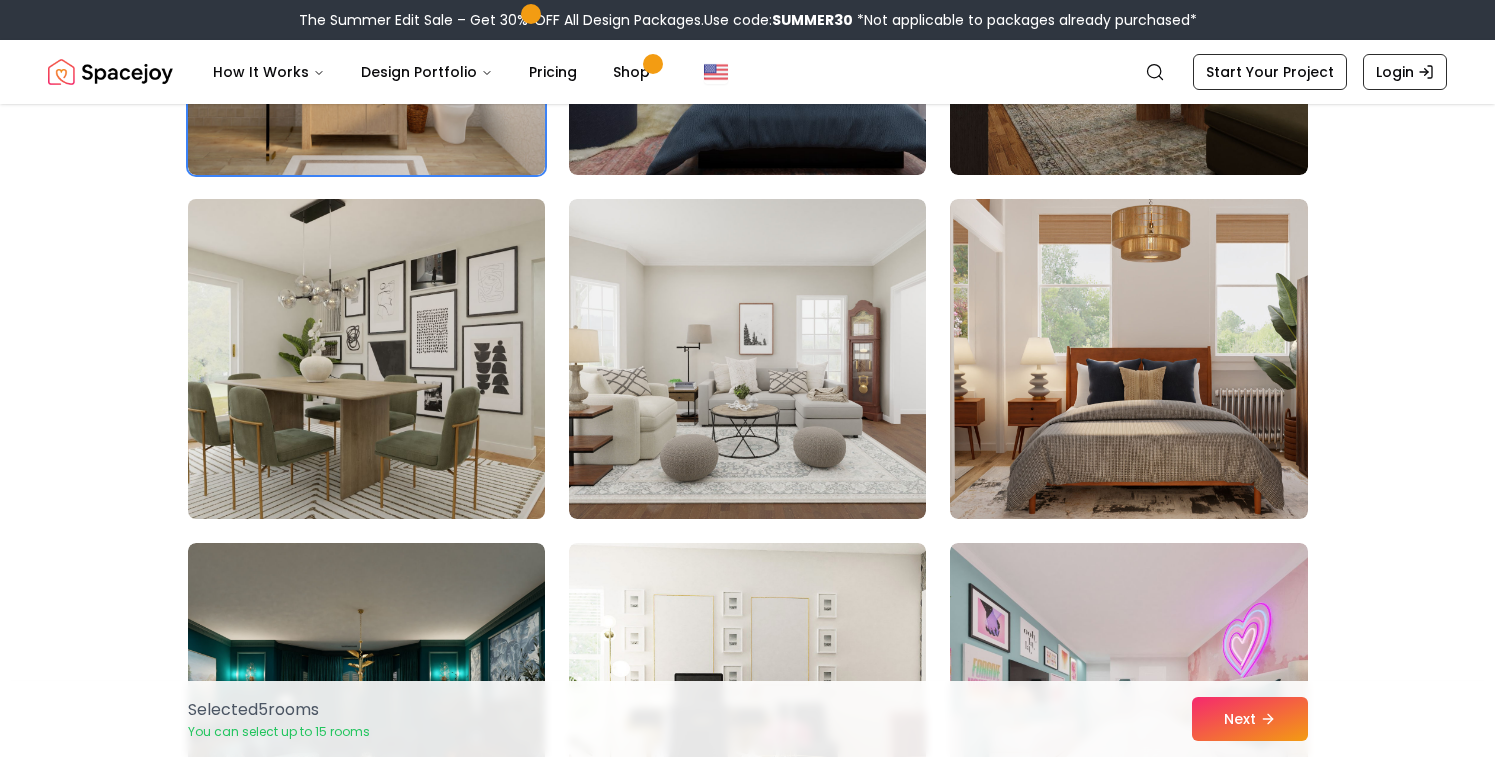 click at bounding box center (366, 359) 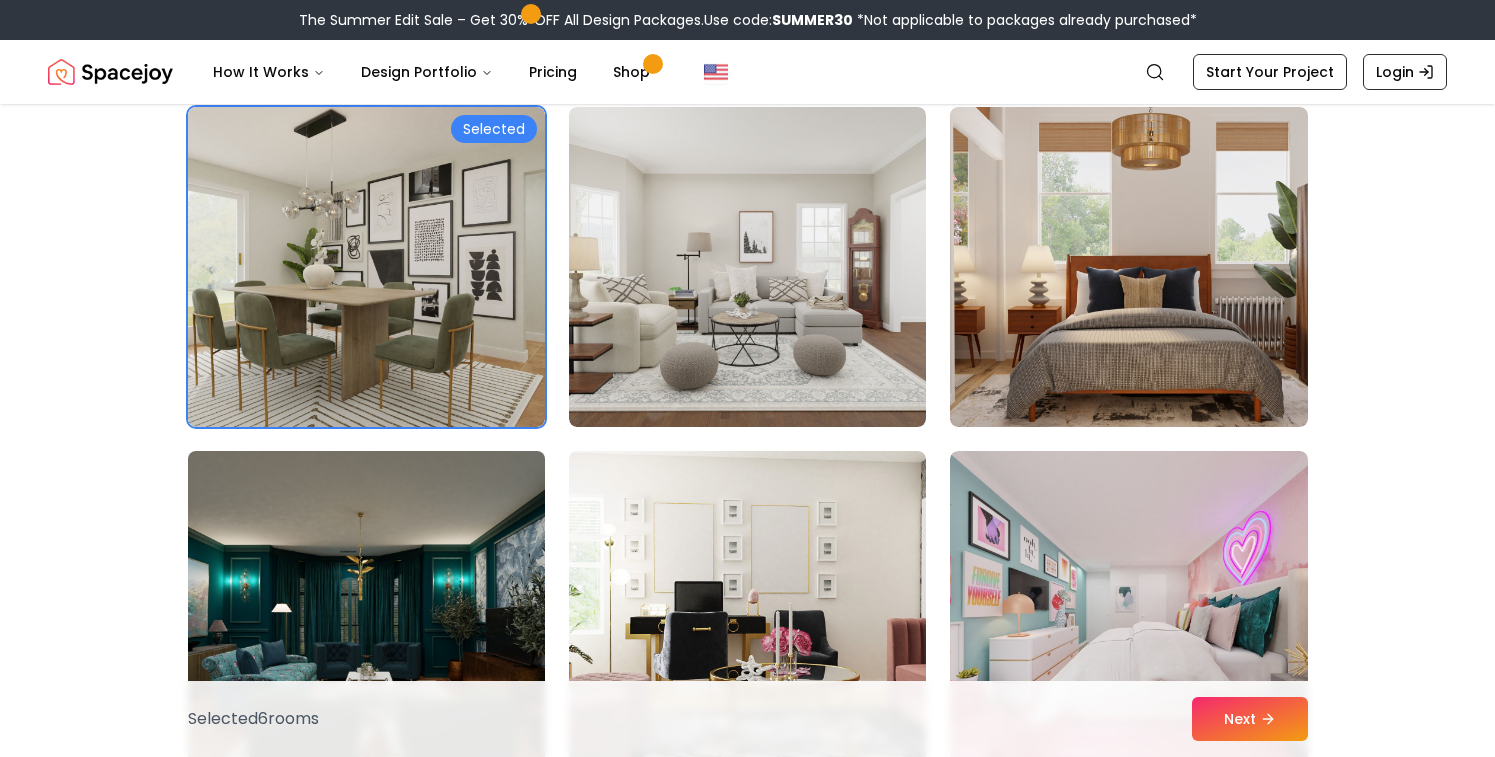 scroll, scrollTop: 1881, scrollLeft: 0, axis: vertical 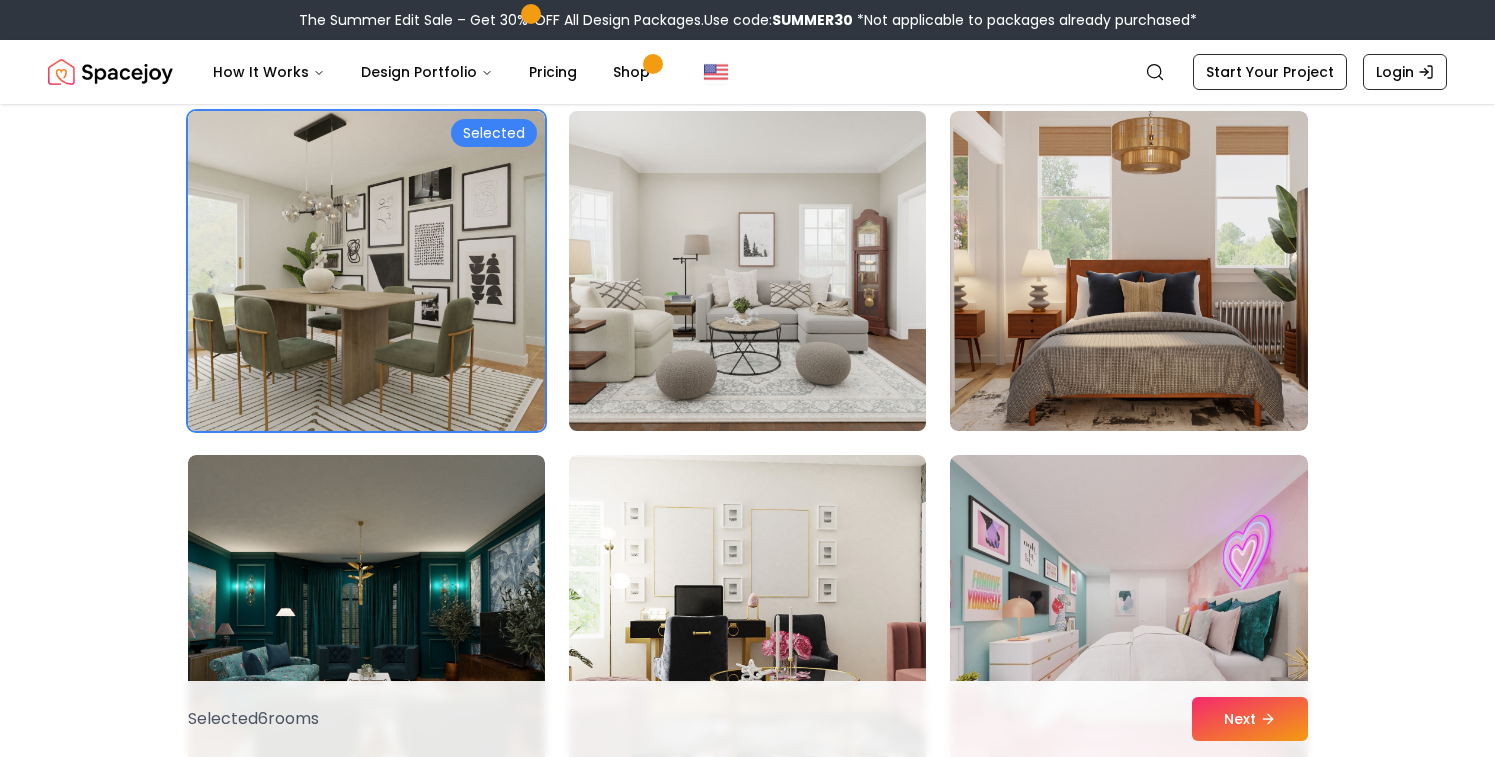 click at bounding box center [747, 271] 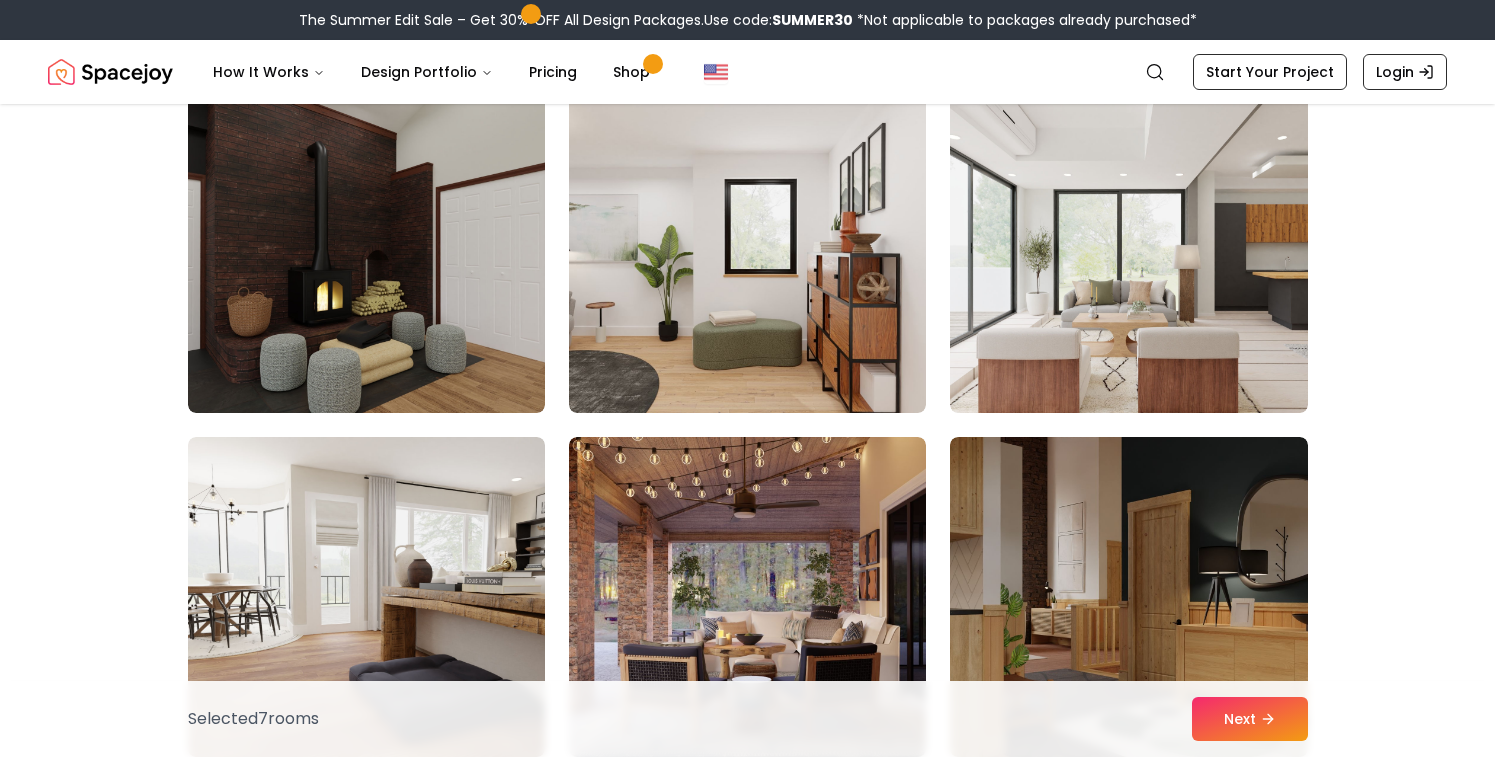 scroll, scrollTop: 2595, scrollLeft: 0, axis: vertical 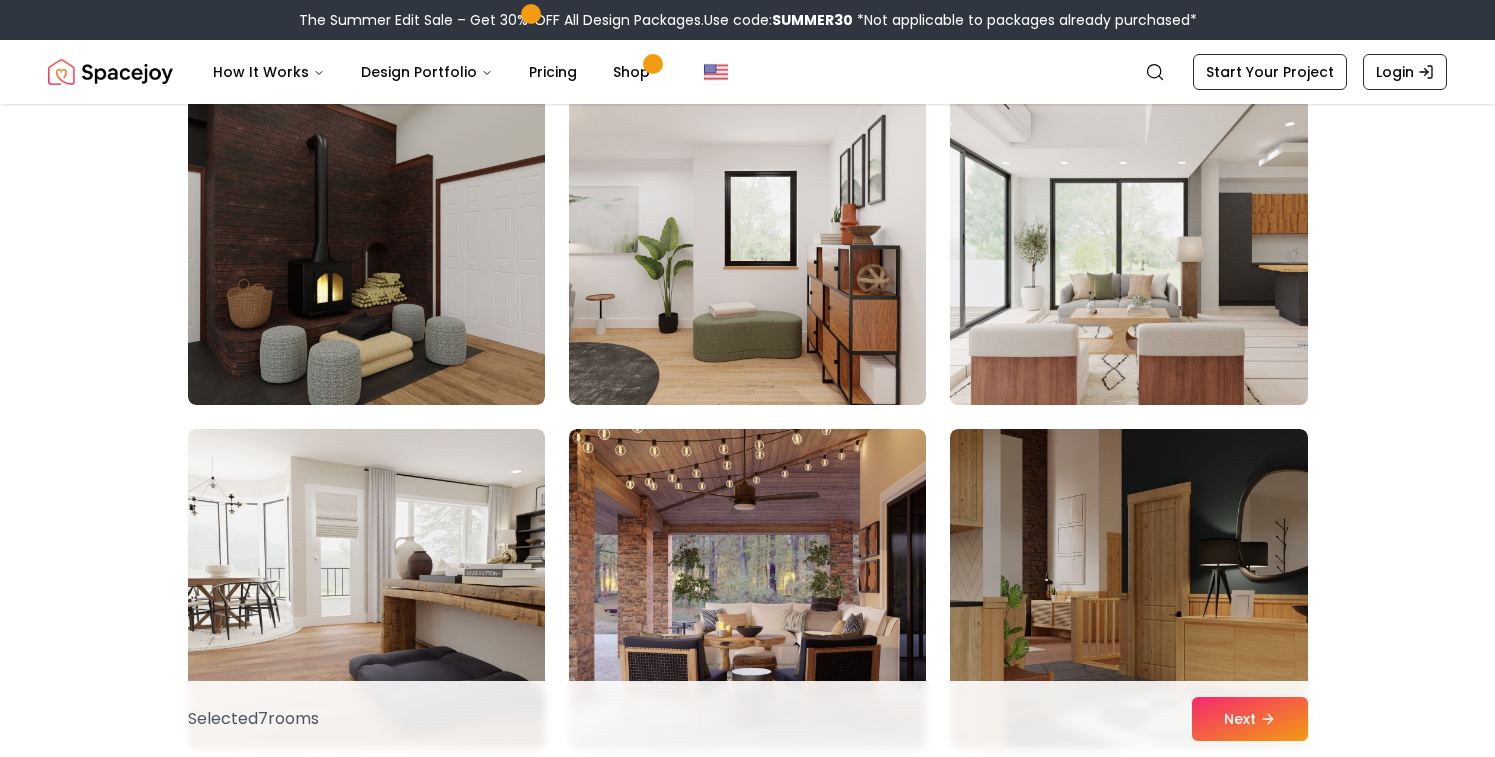 click at bounding box center (1128, 245) 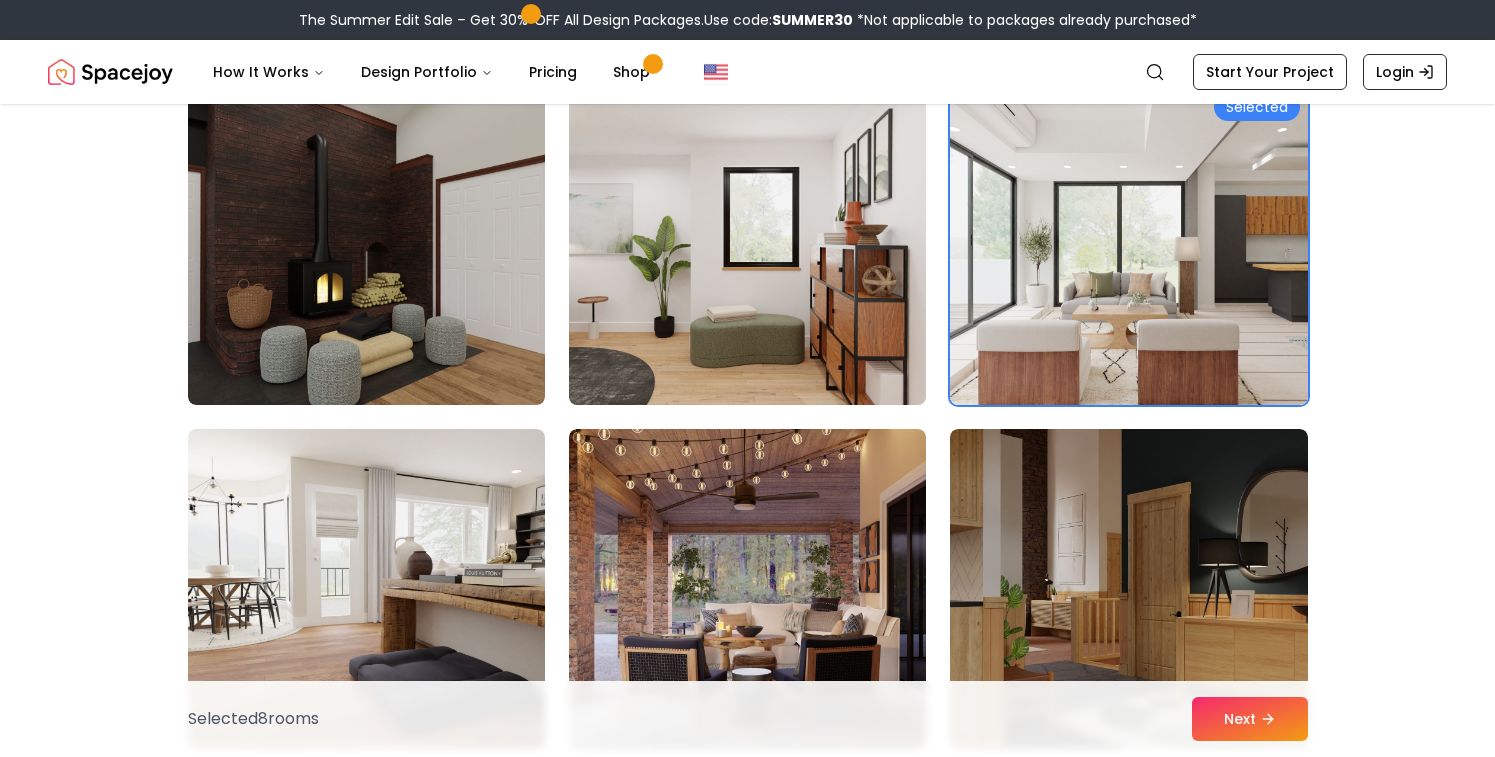 click at bounding box center [747, 245] 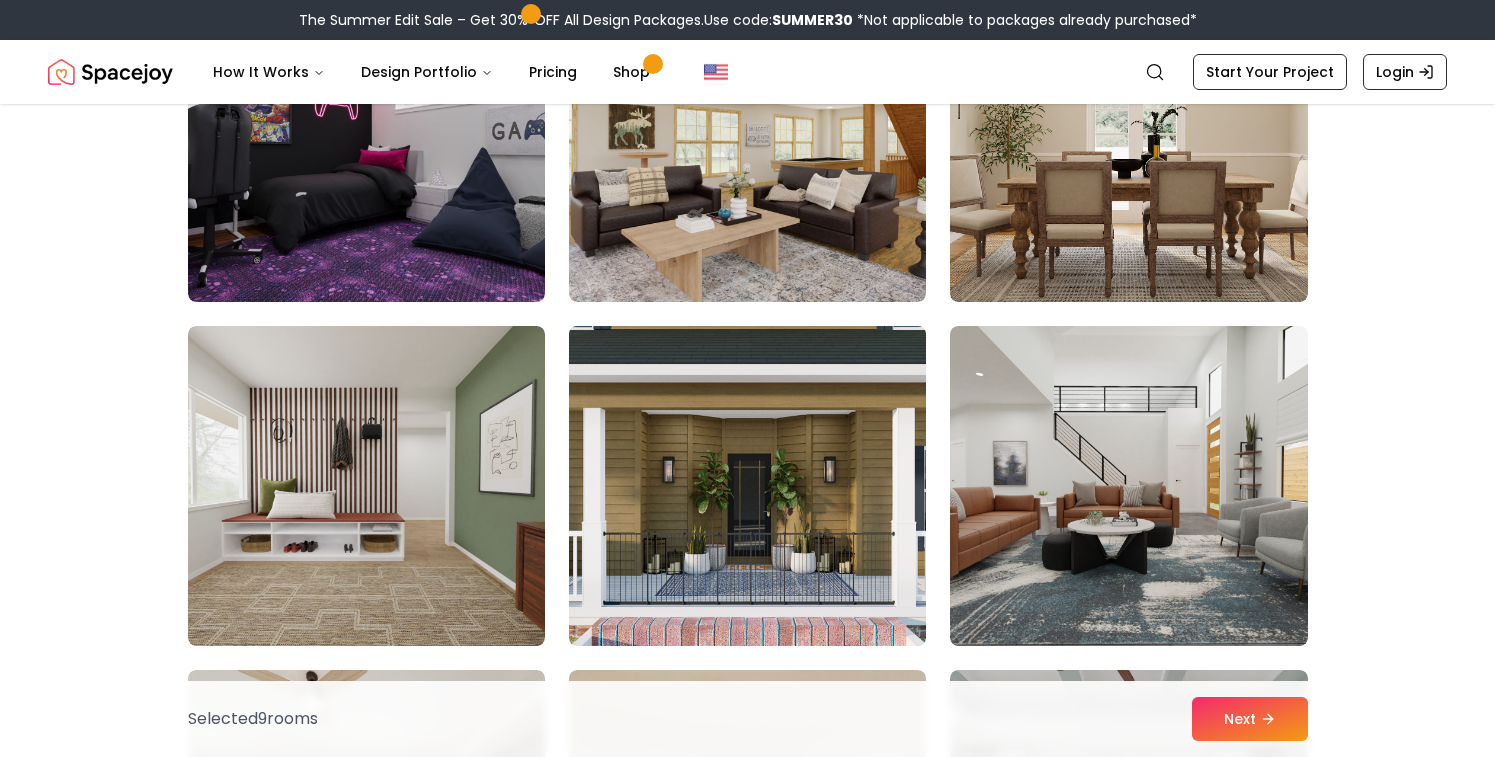 scroll, scrollTop: 3731, scrollLeft: 0, axis: vertical 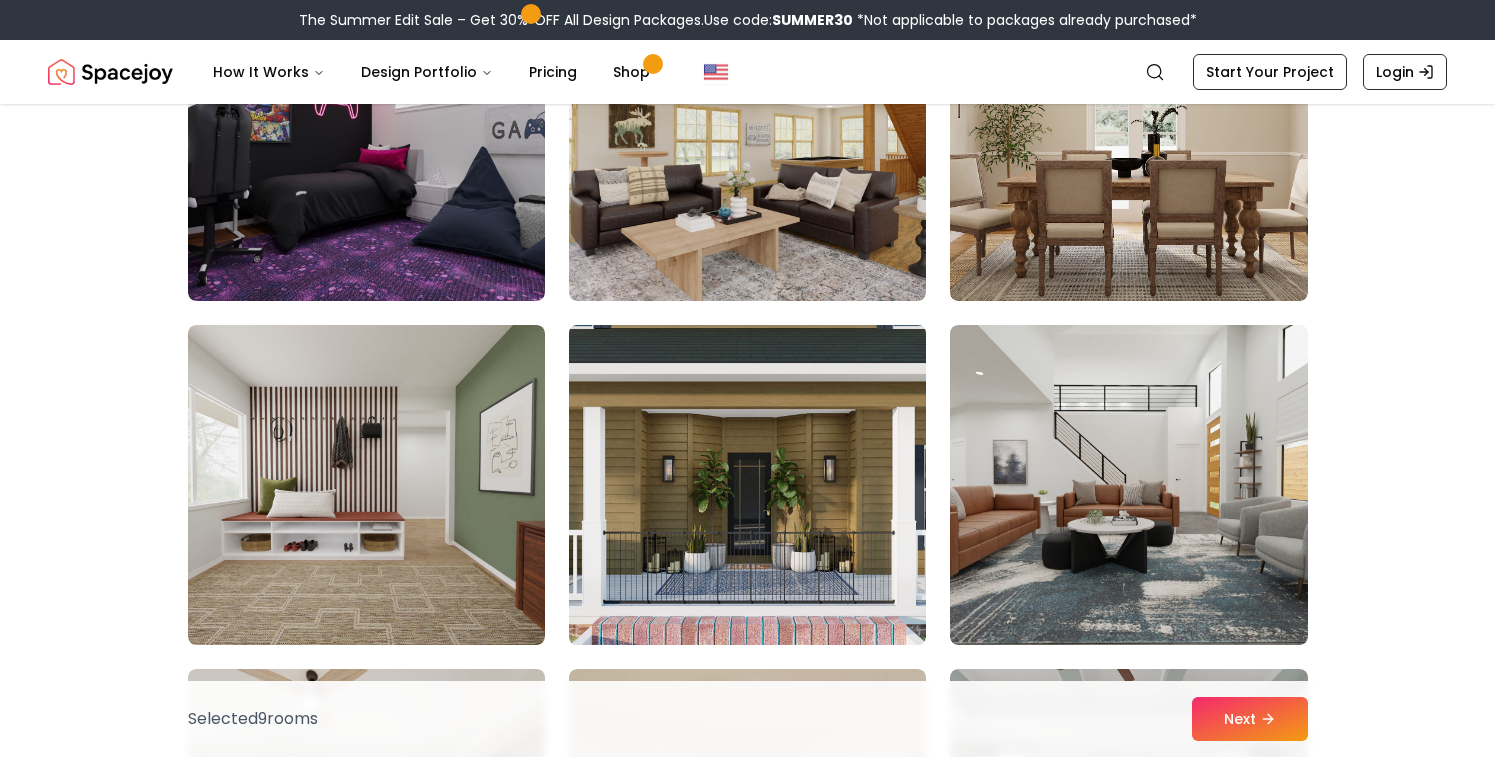 click at bounding box center [747, 485] 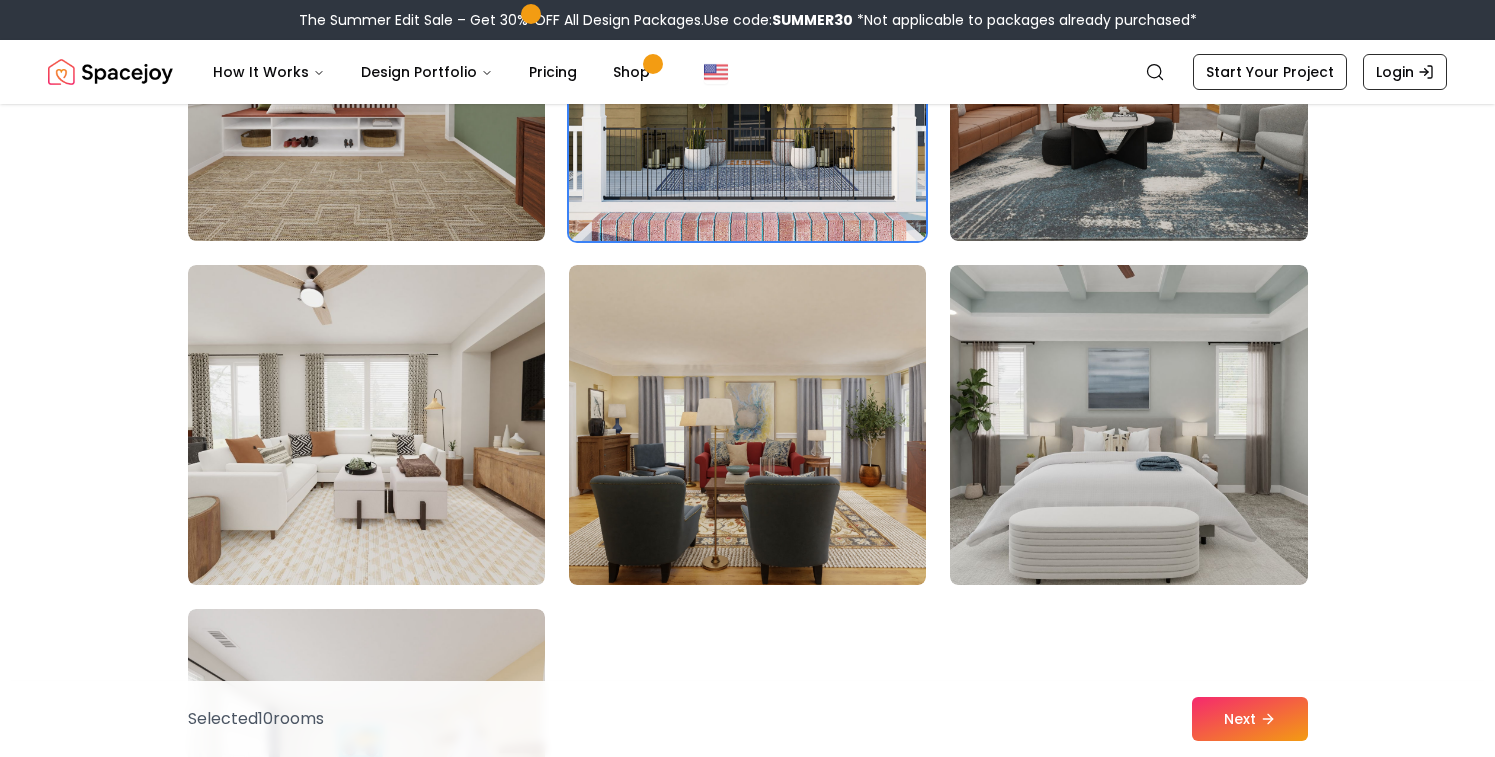 scroll, scrollTop: 4186, scrollLeft: 0, axis: vertical 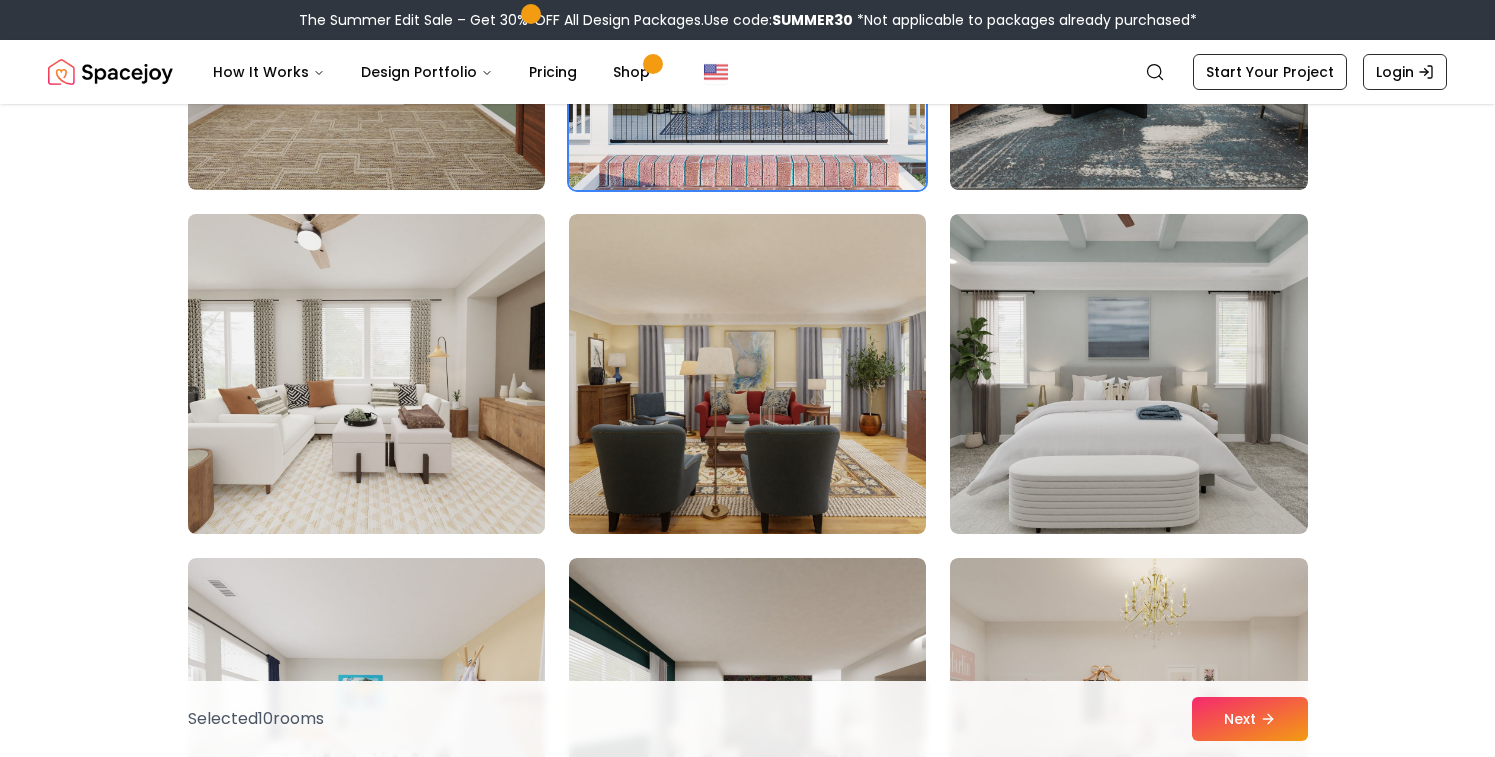click at bounding box center (366, 374) 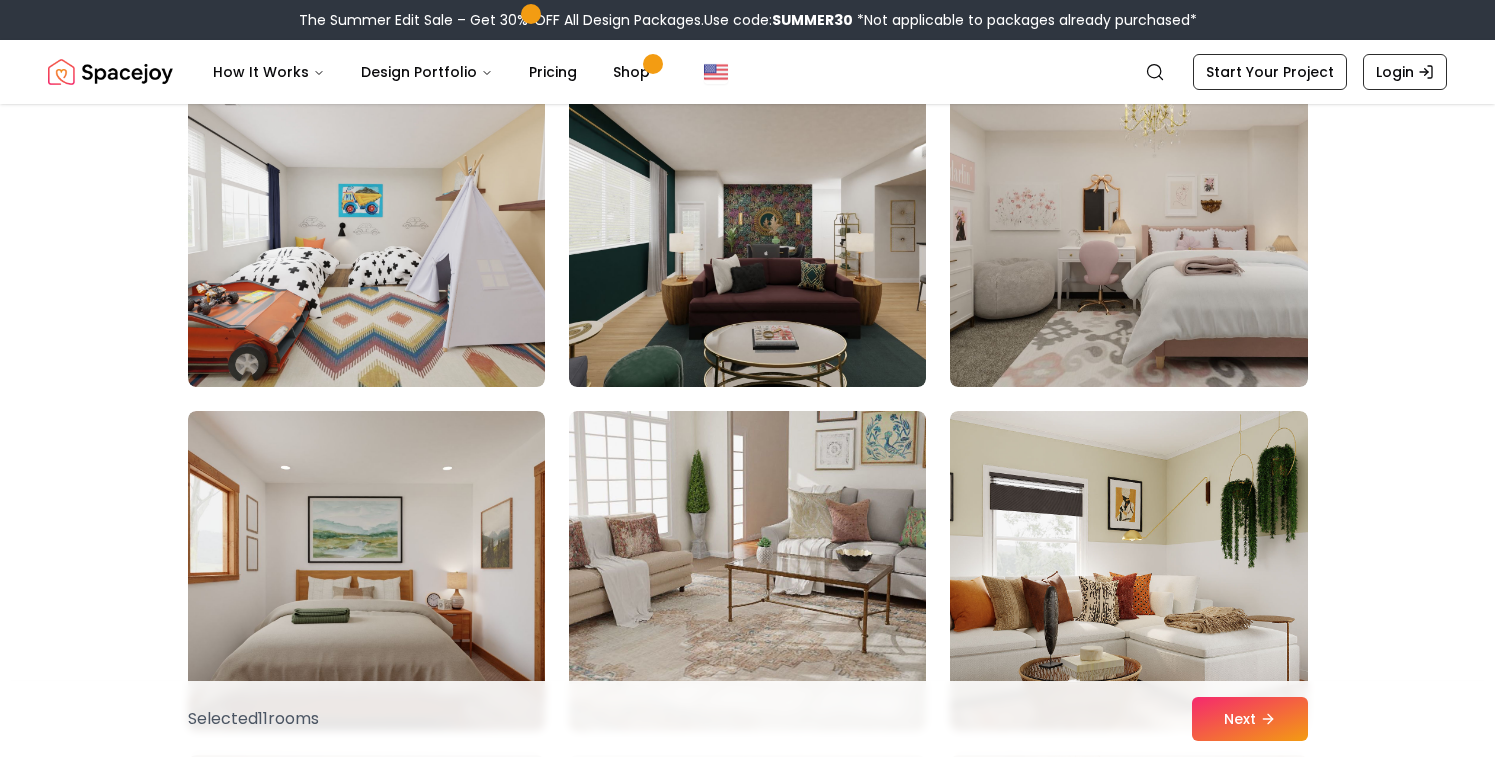 scroll, scrollTop: 4690, scrollLeft: 0, axis: vertical 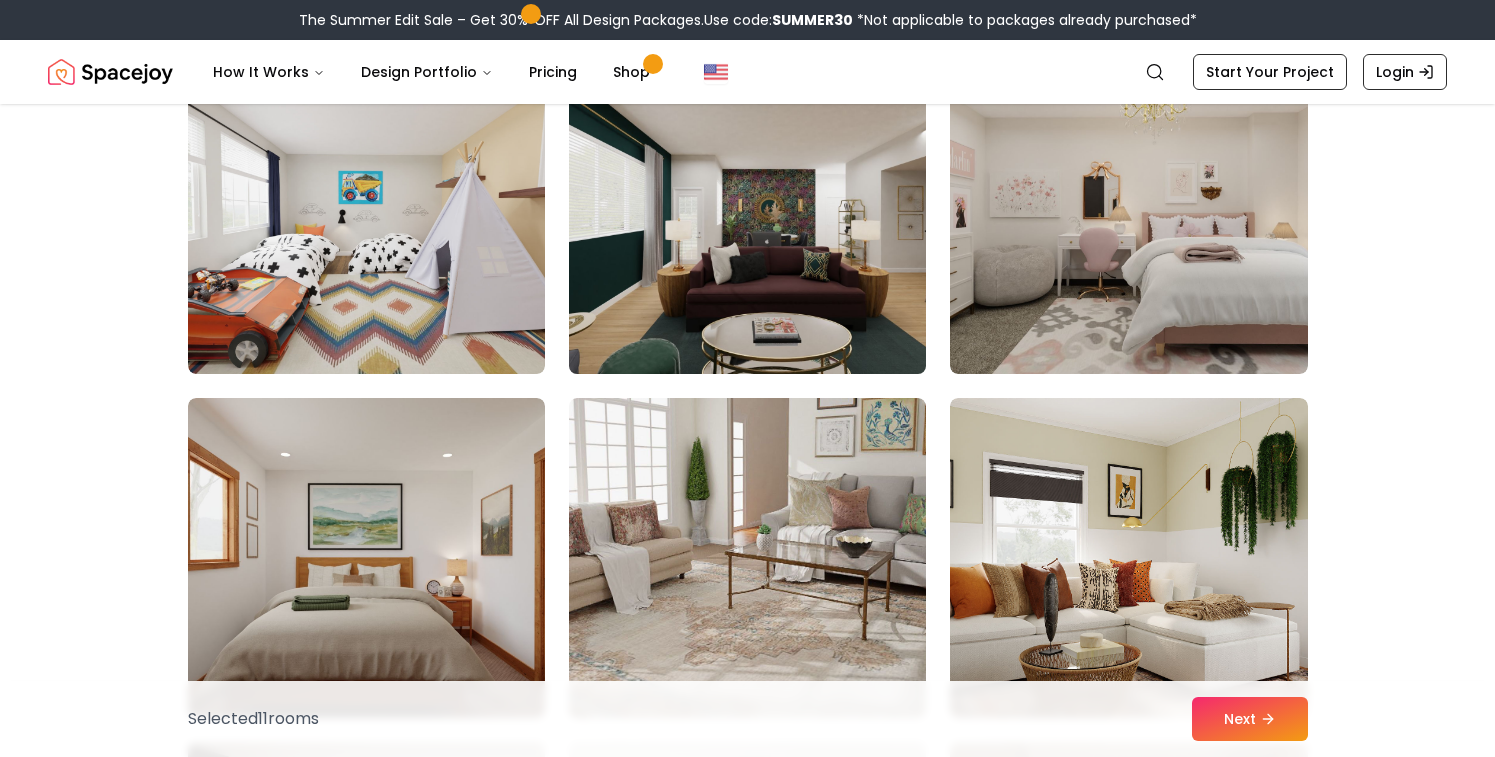 click at bounding box center (747, 214) 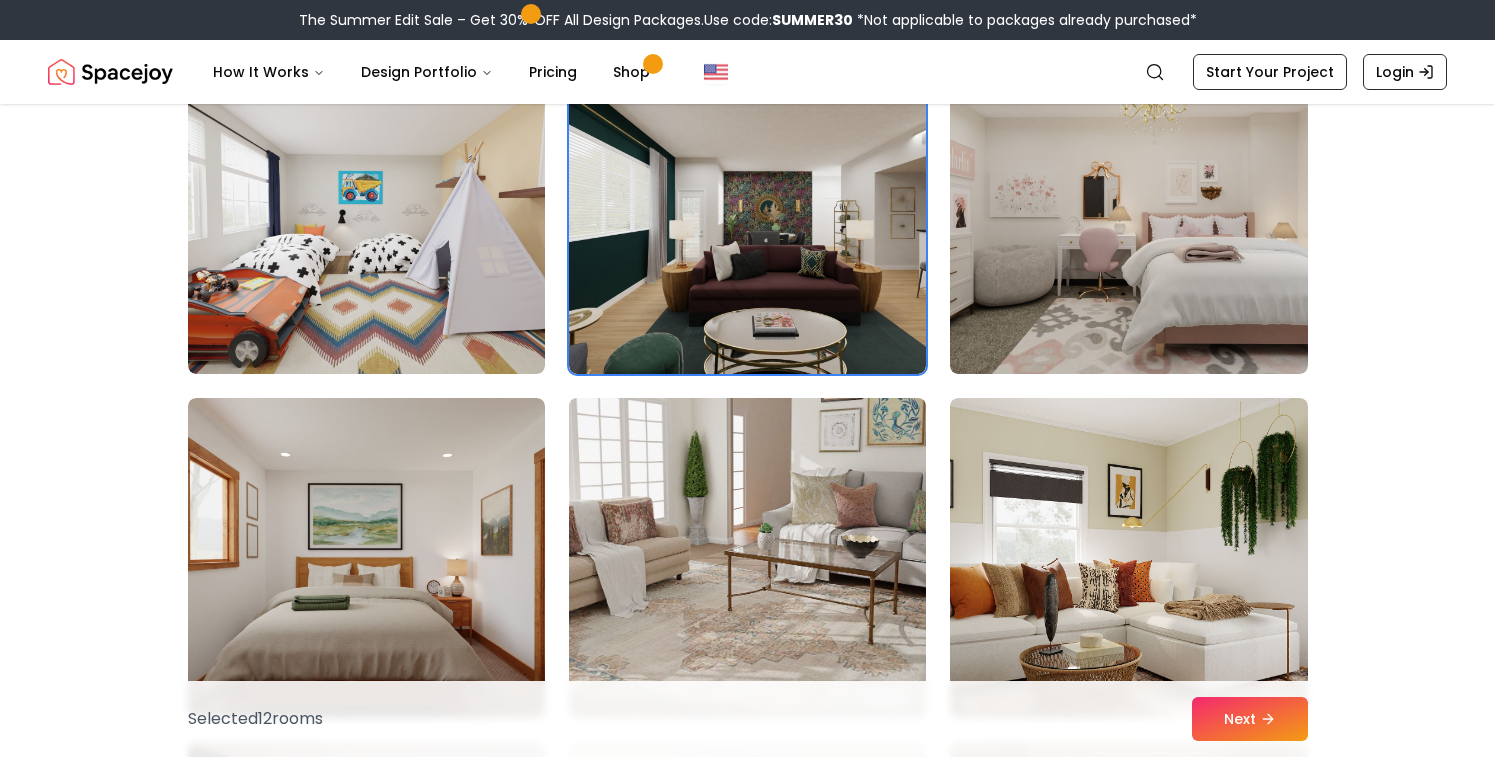 click at bounding box center [747, 558] 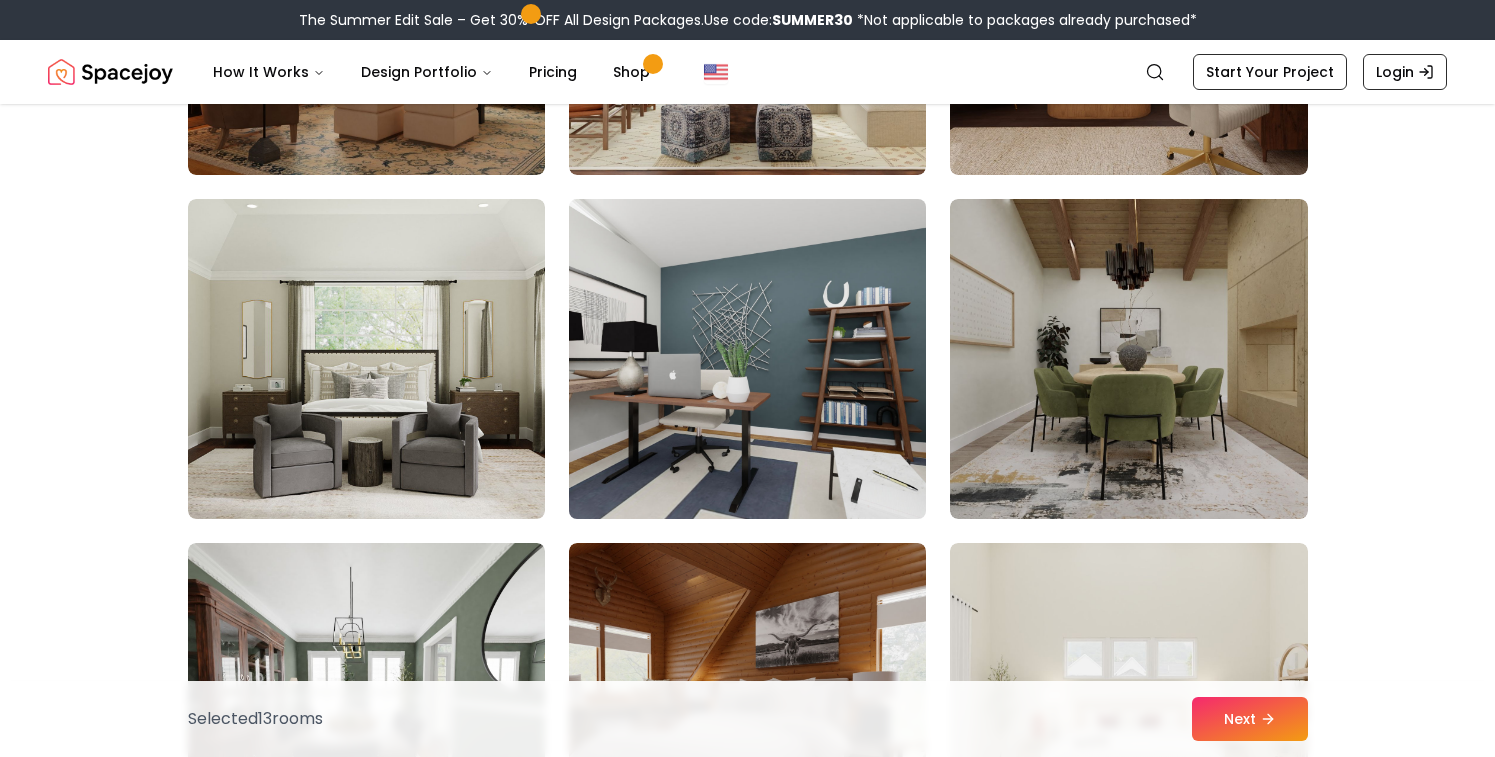 scroll, scrollTop: 5579, scrollLeft: 0, axis: vertical 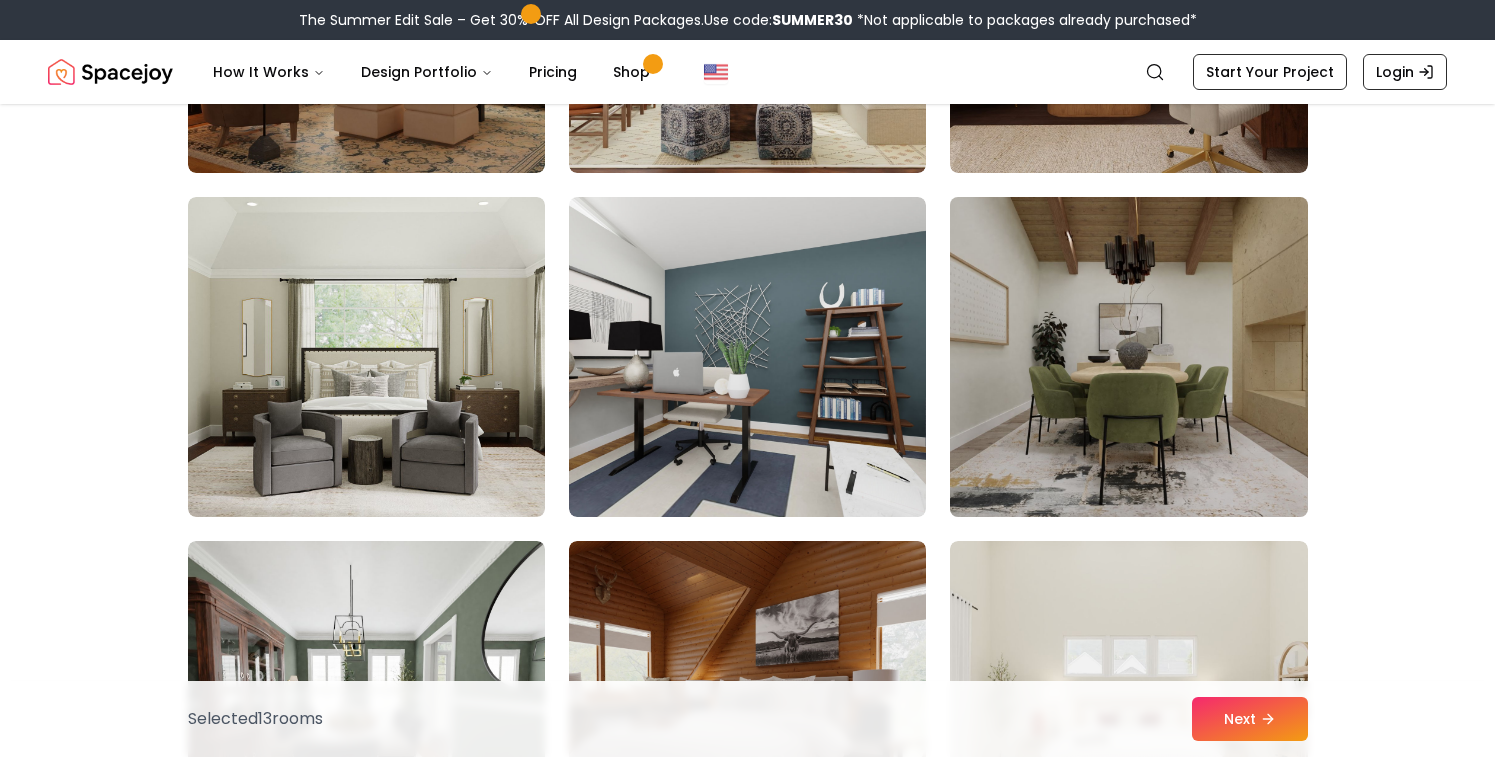 click at bounding box center (1128, 357) 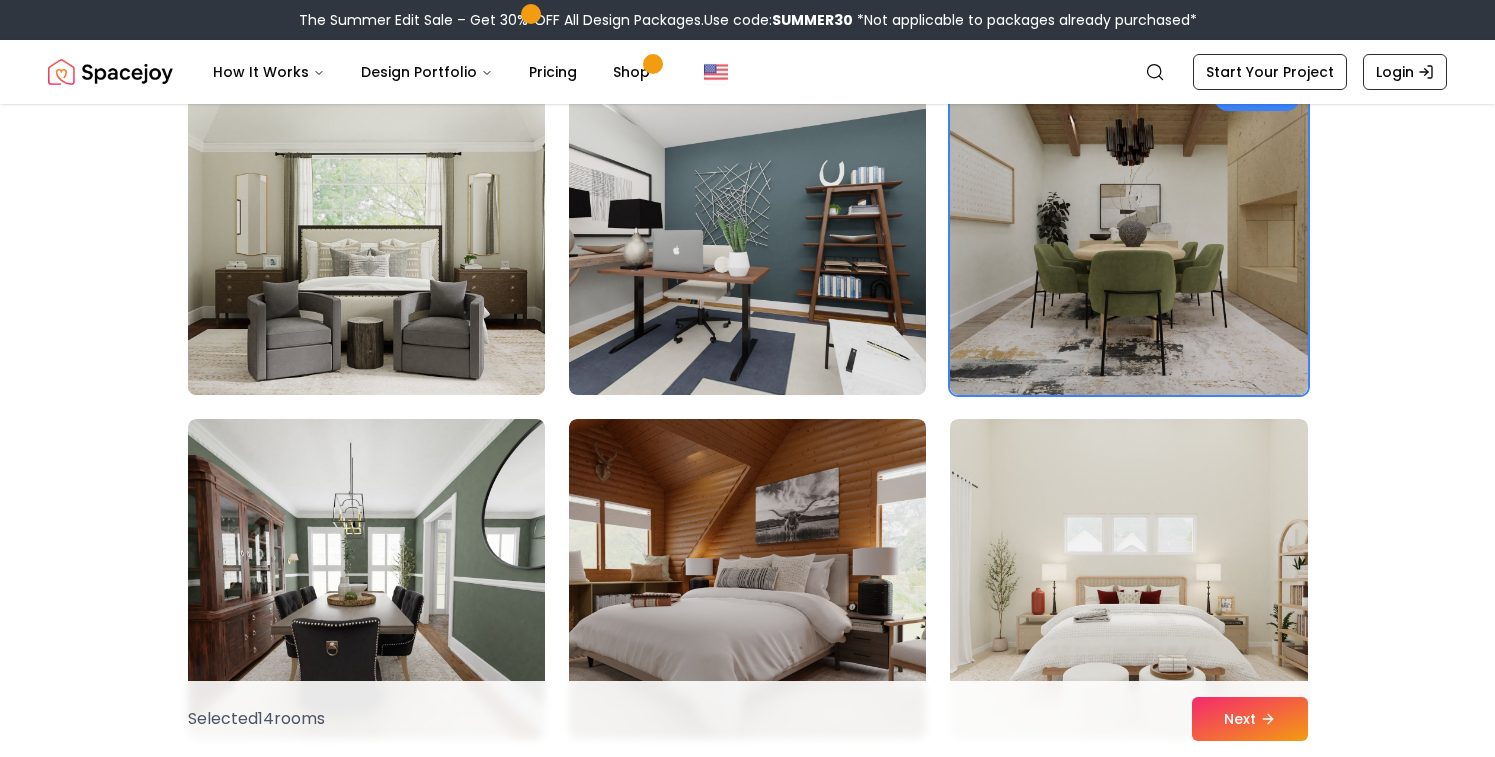scroll, scrollTop: 5753, scrollLeft: 0, axis: vertical 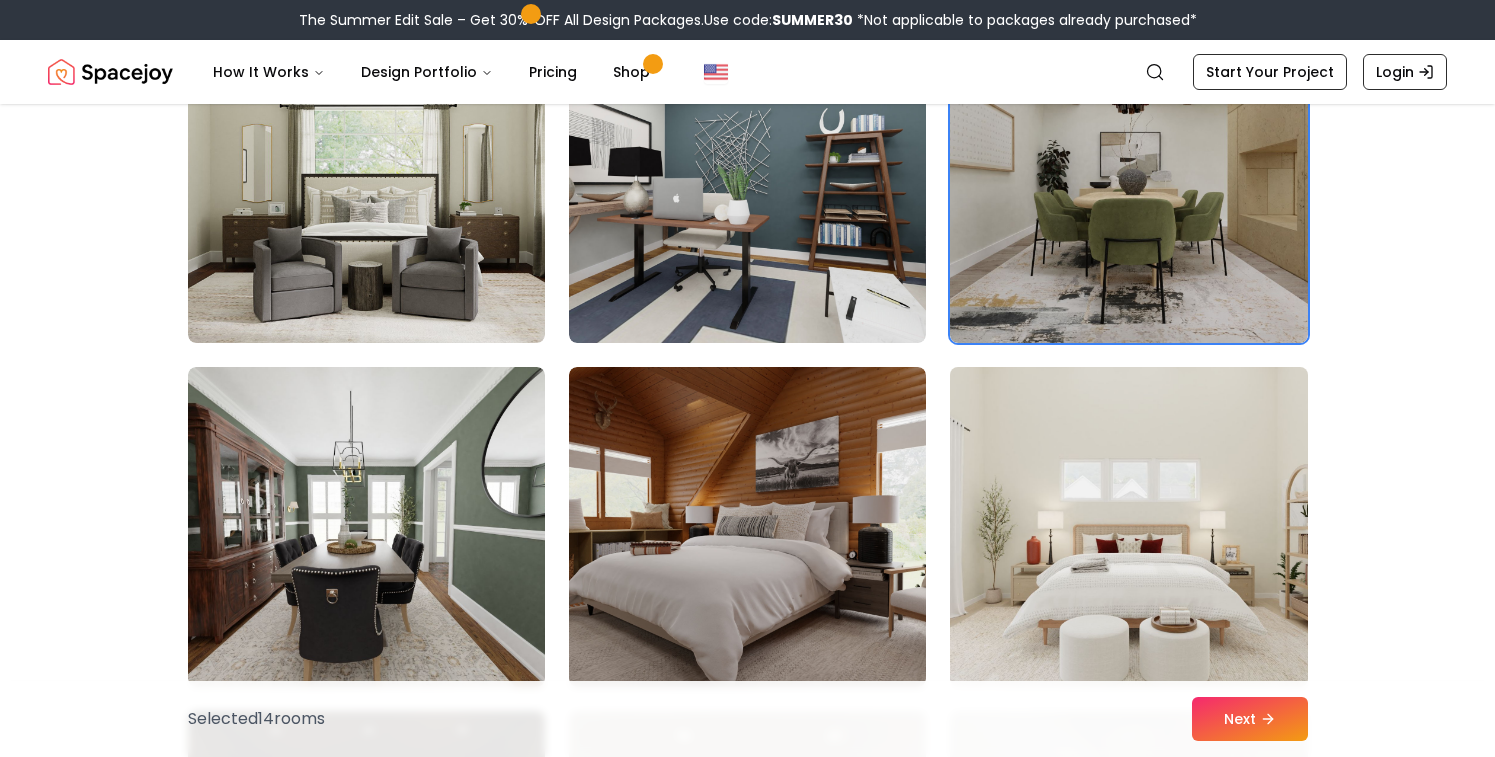 click at bounding box center (1128, 527) 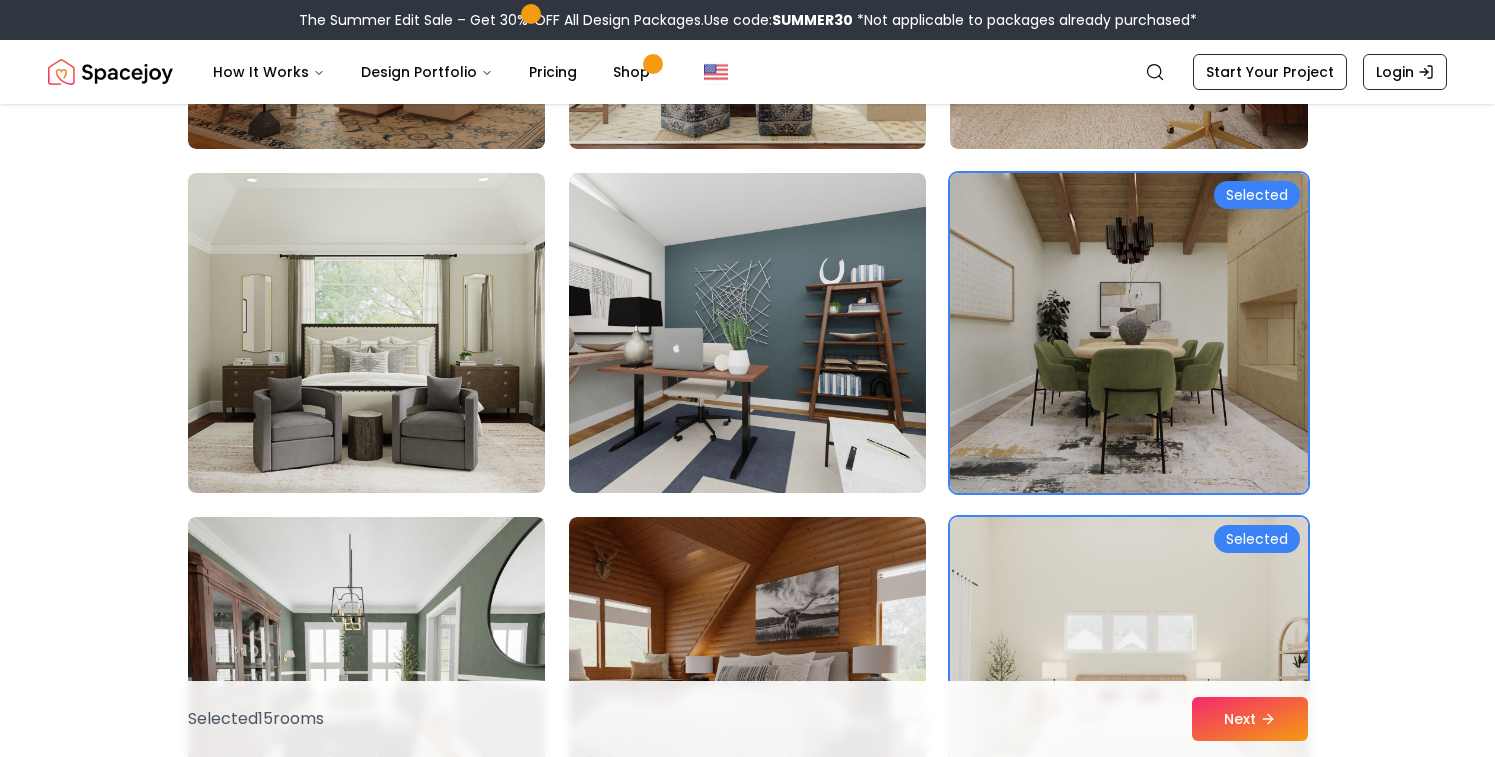 scroll, scrollTop: 5597, scrollLeft: 0, axis: vertical 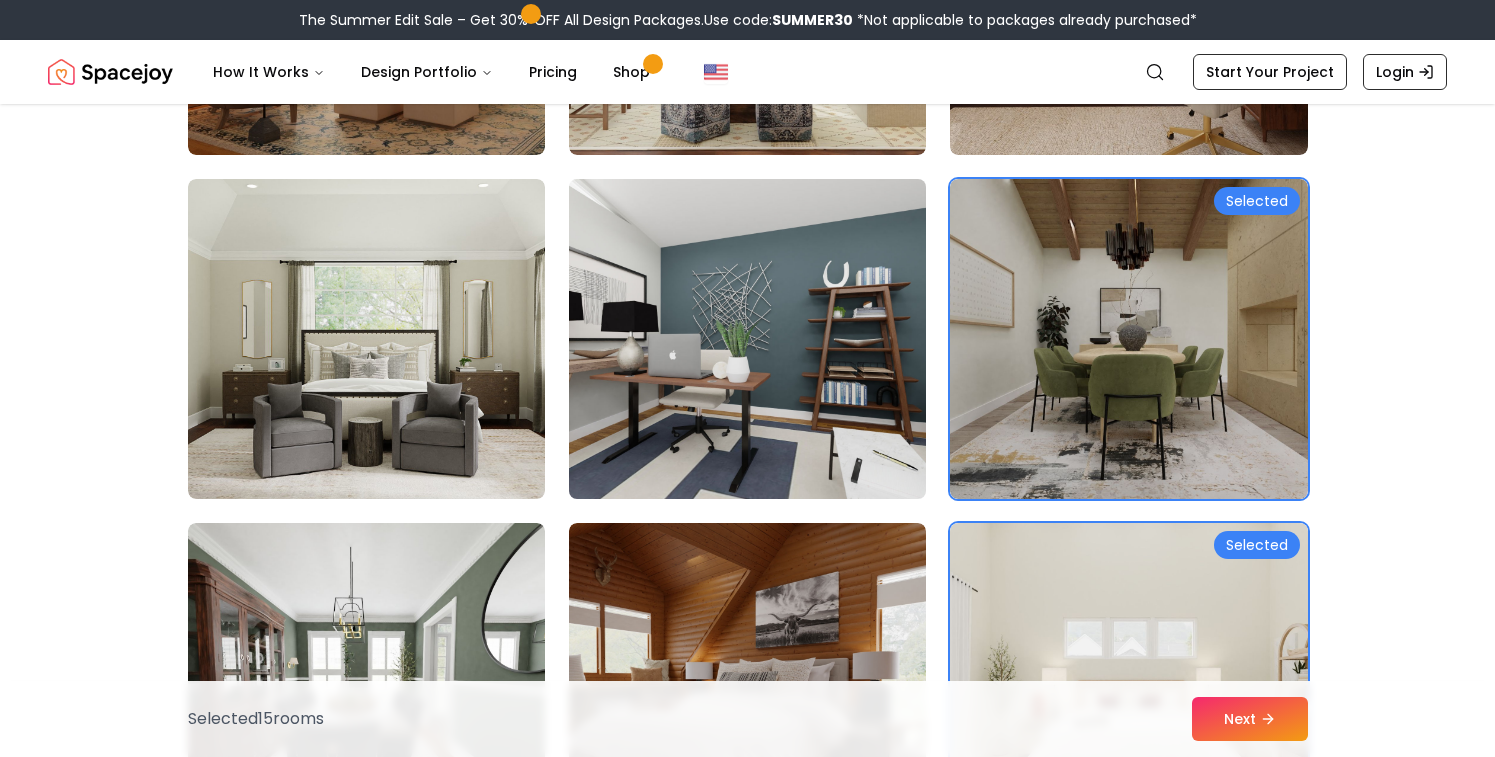 click at bounding box center (747, 339) 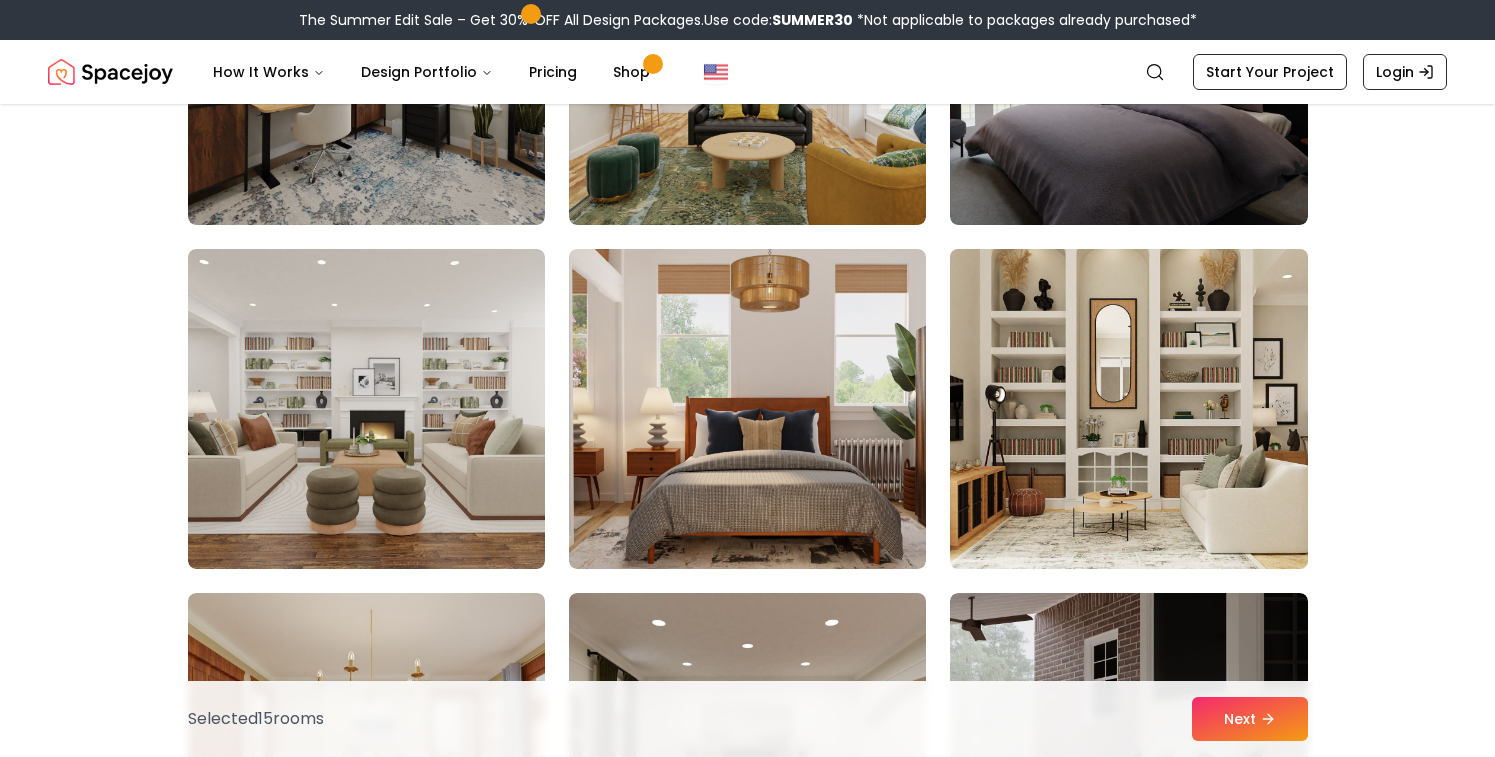 scroll, scrollTop: 6934, scrollLeft: 0, axis: vertical 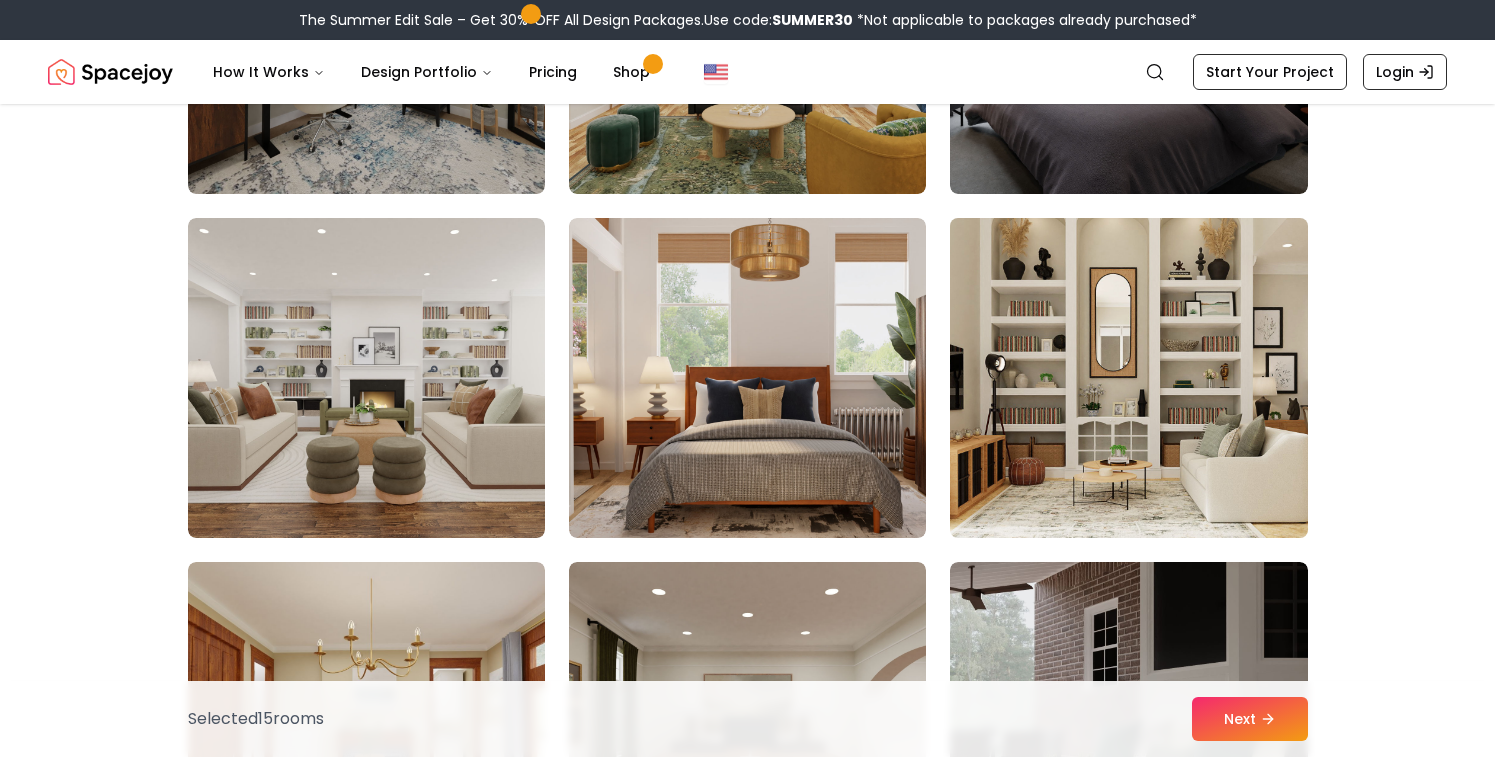 click at bounding box center (1128, 378) 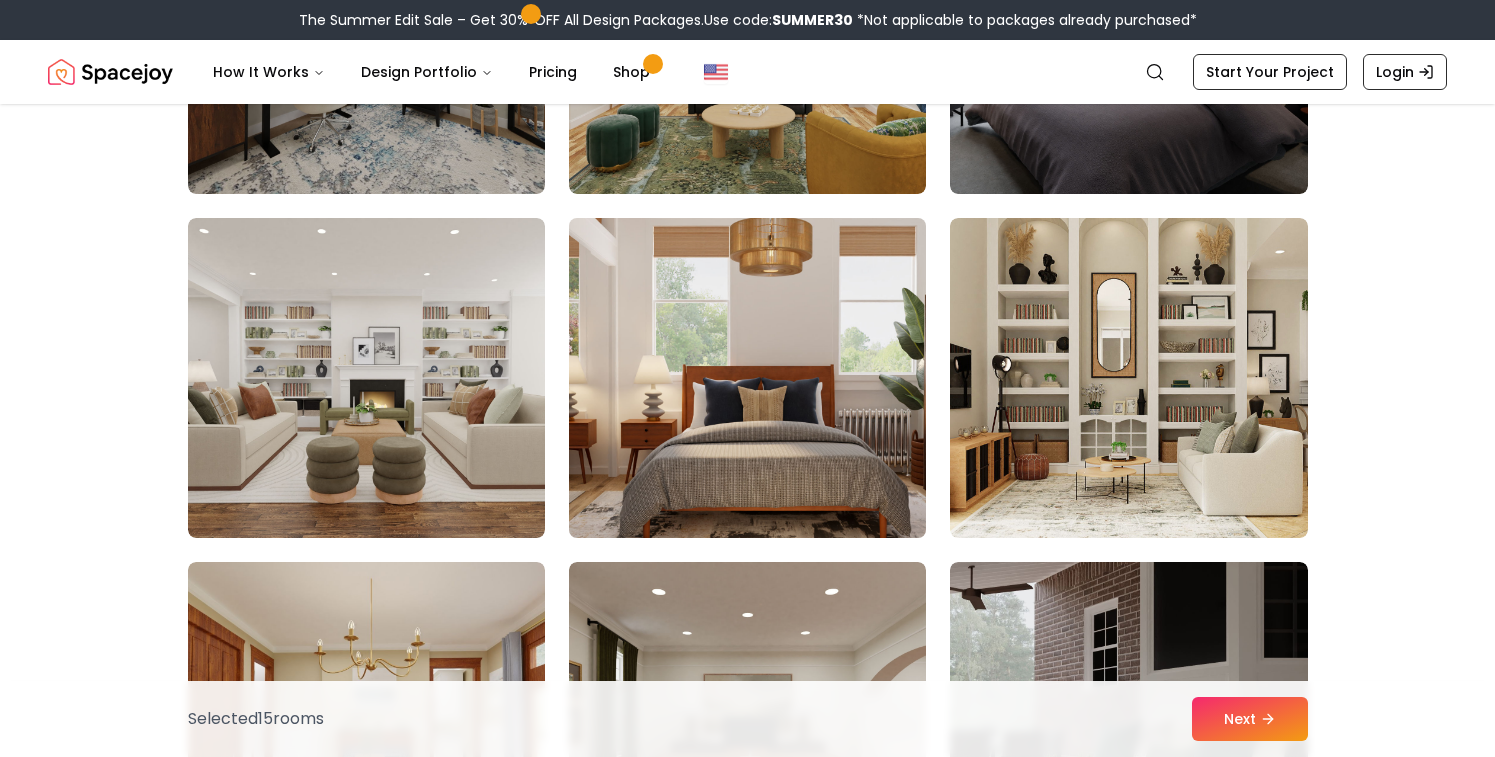 click at bounding box center [747, 378] 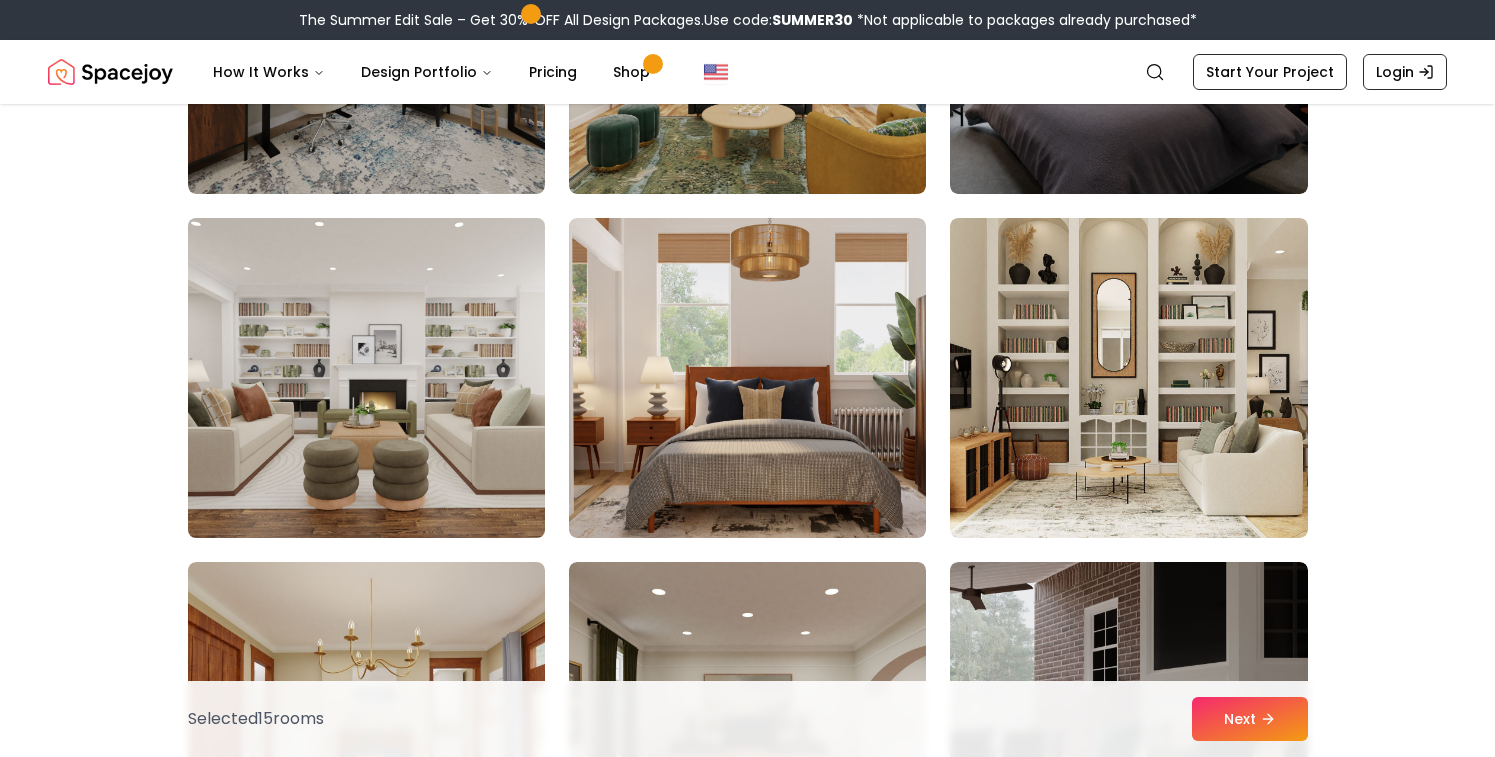 click at bounding box center [366, 378] 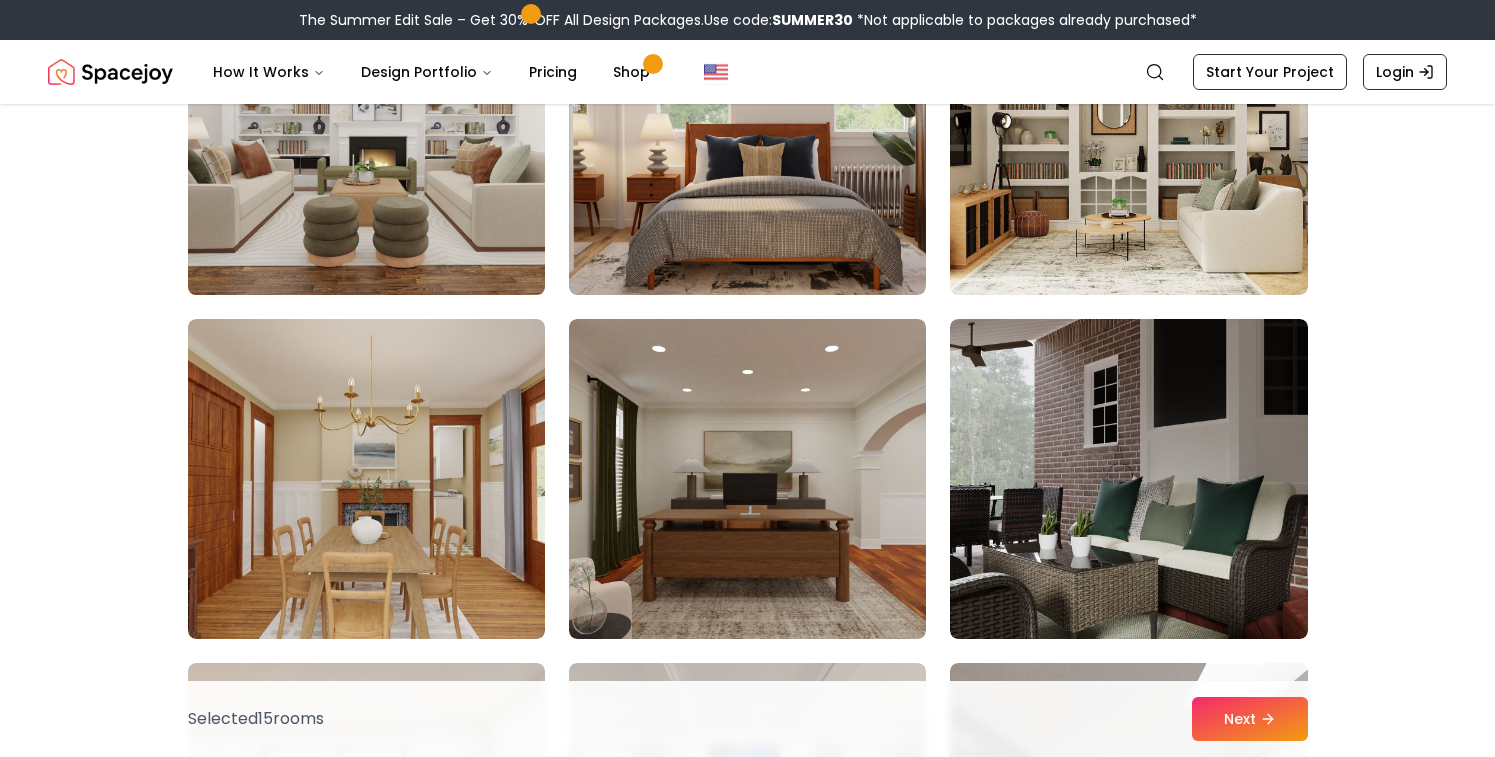 scroll, scrollTop: 7278, scrollLeft: 0, axis: vertical 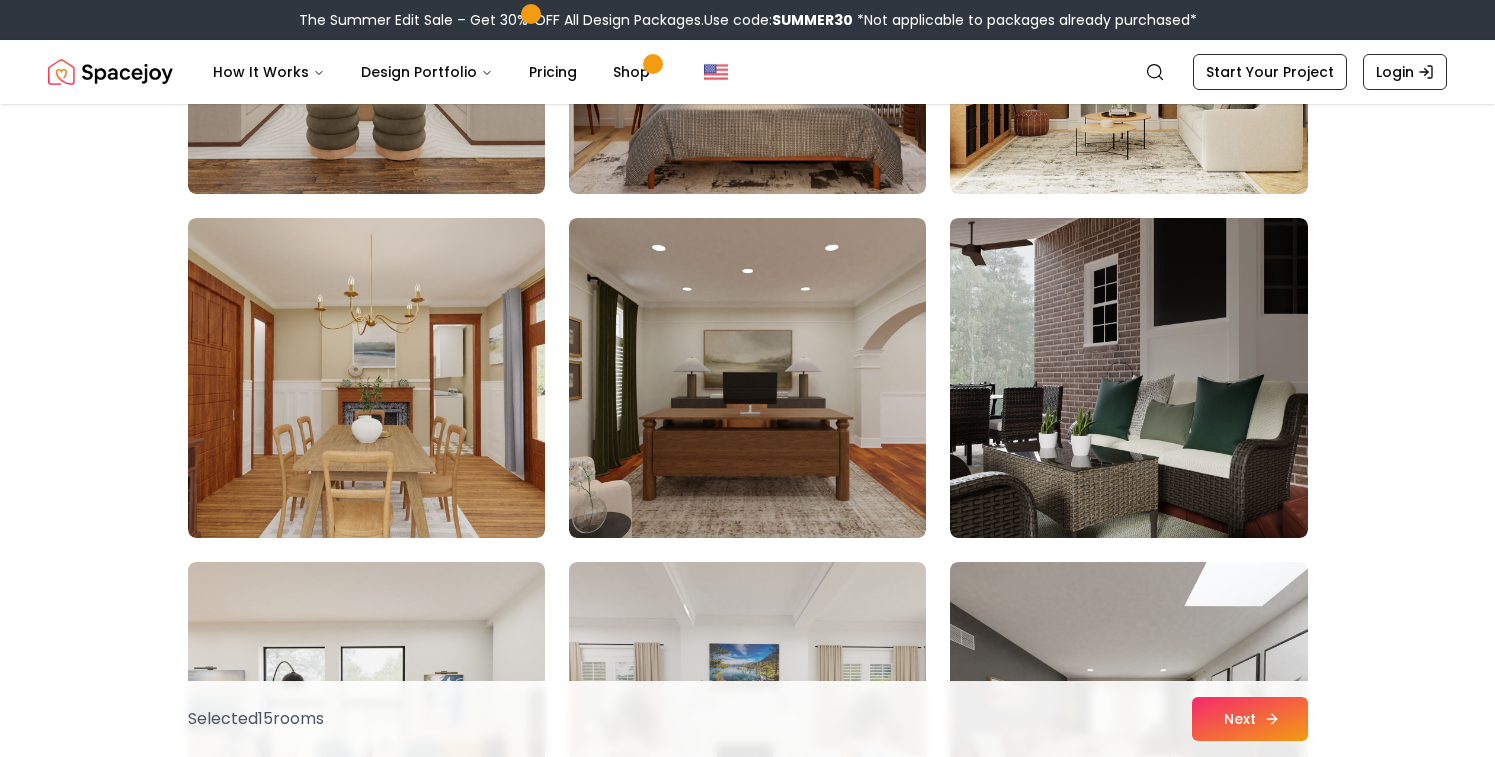 click on "Next" at bounding box center (1250, 719) 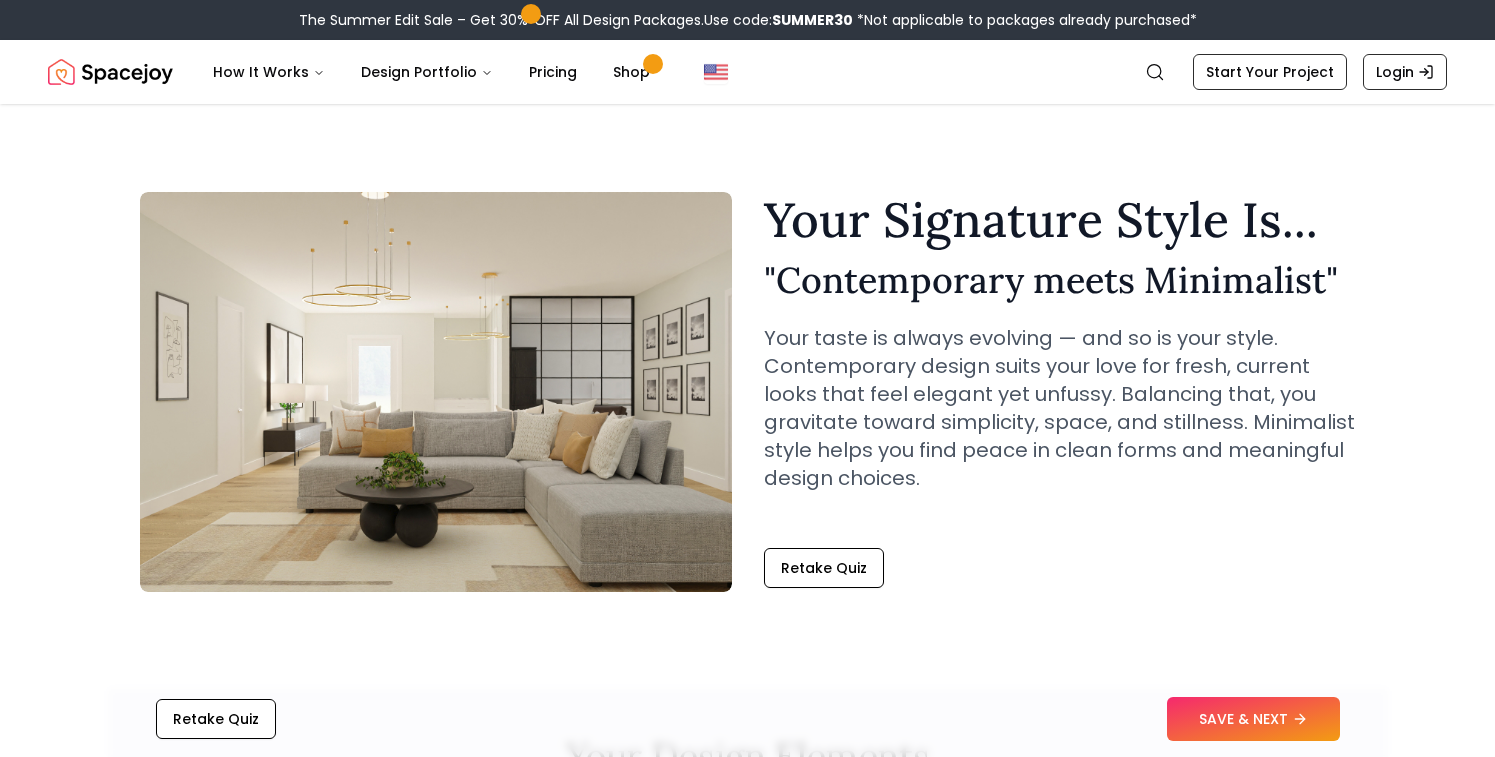 scroll, scrollTop: 0, scrollLeft: 0, axis: both 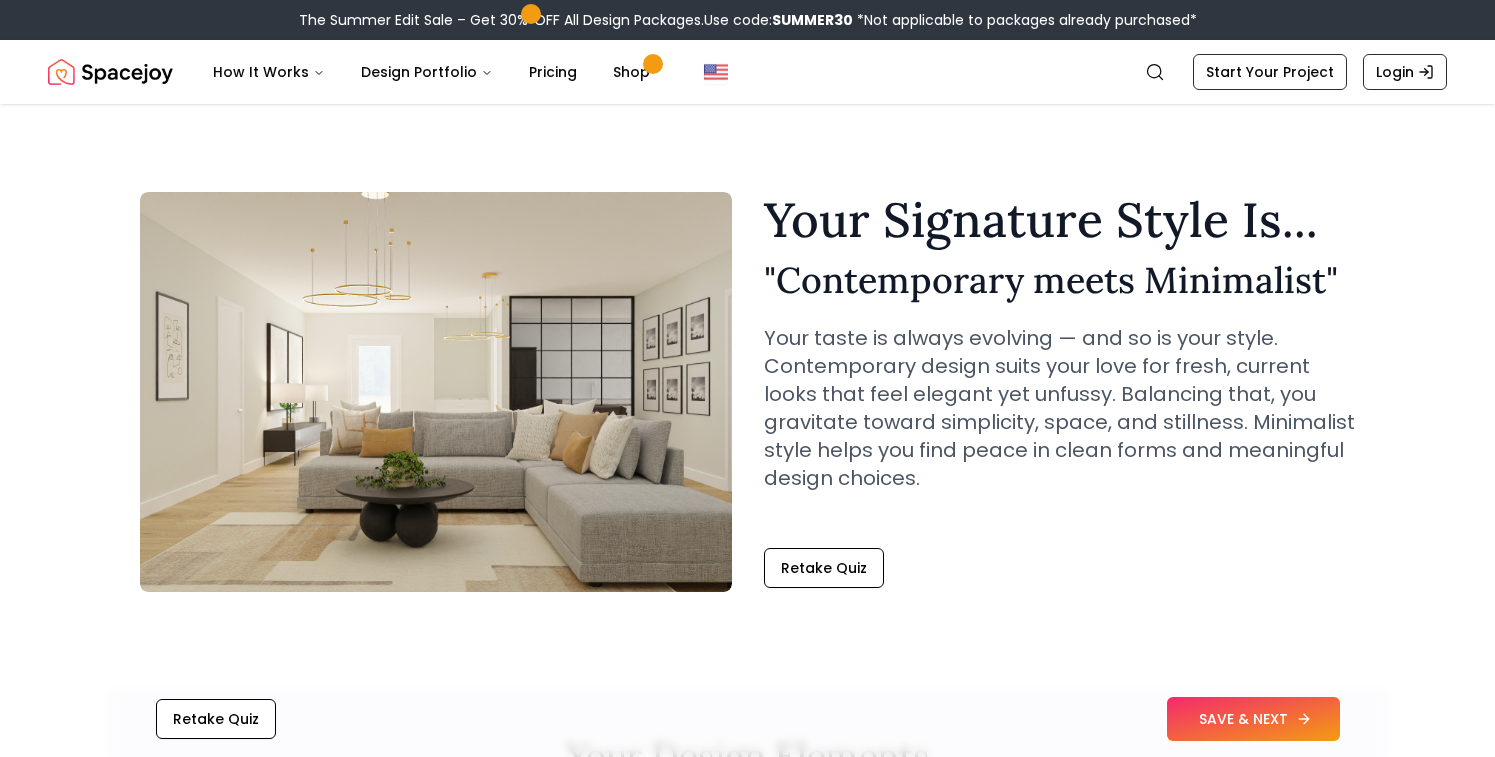 click on "SAVE & NEXT" at bounding box center [1253, 719] 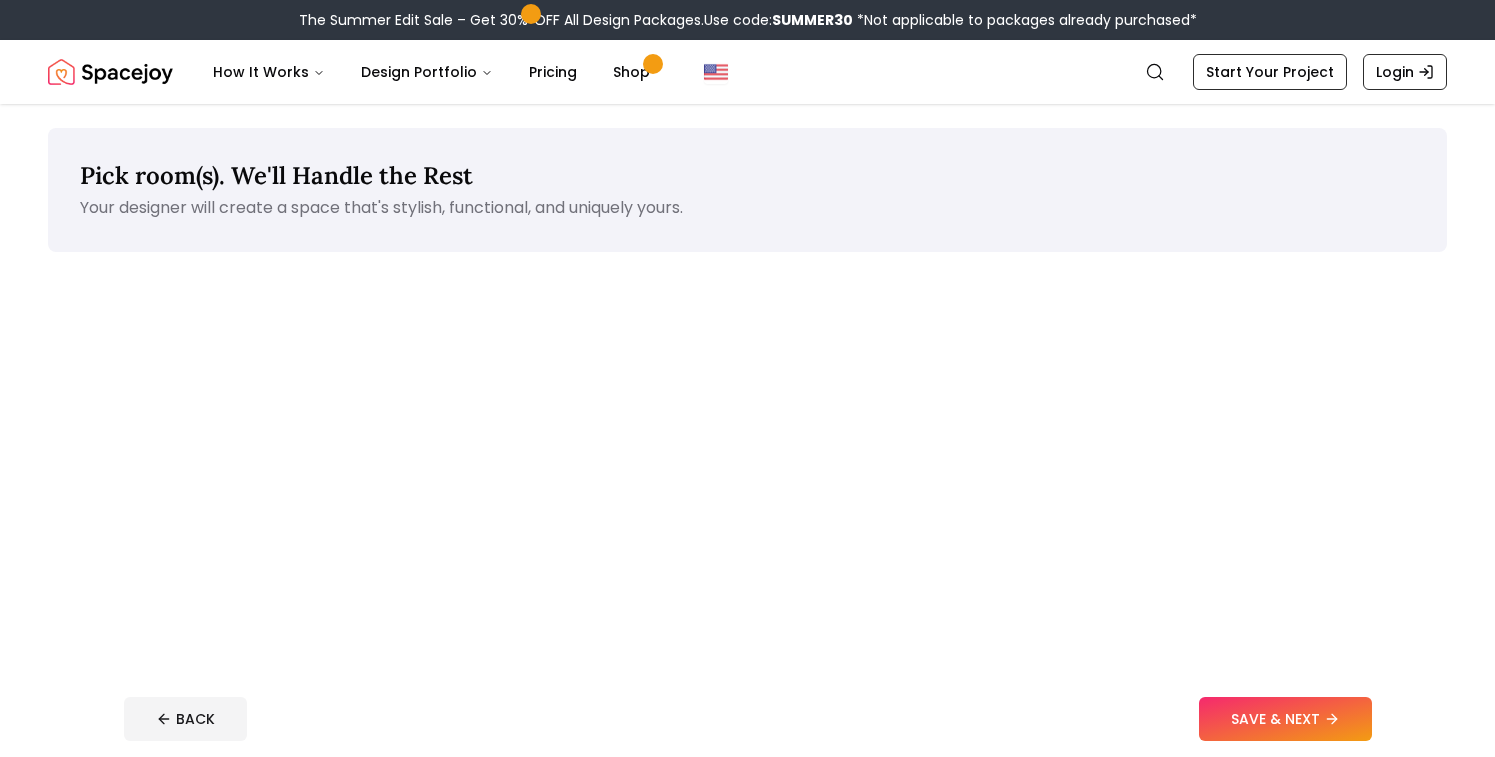scroll, scrollTop: 0, scrollLeft: 0, axis: both 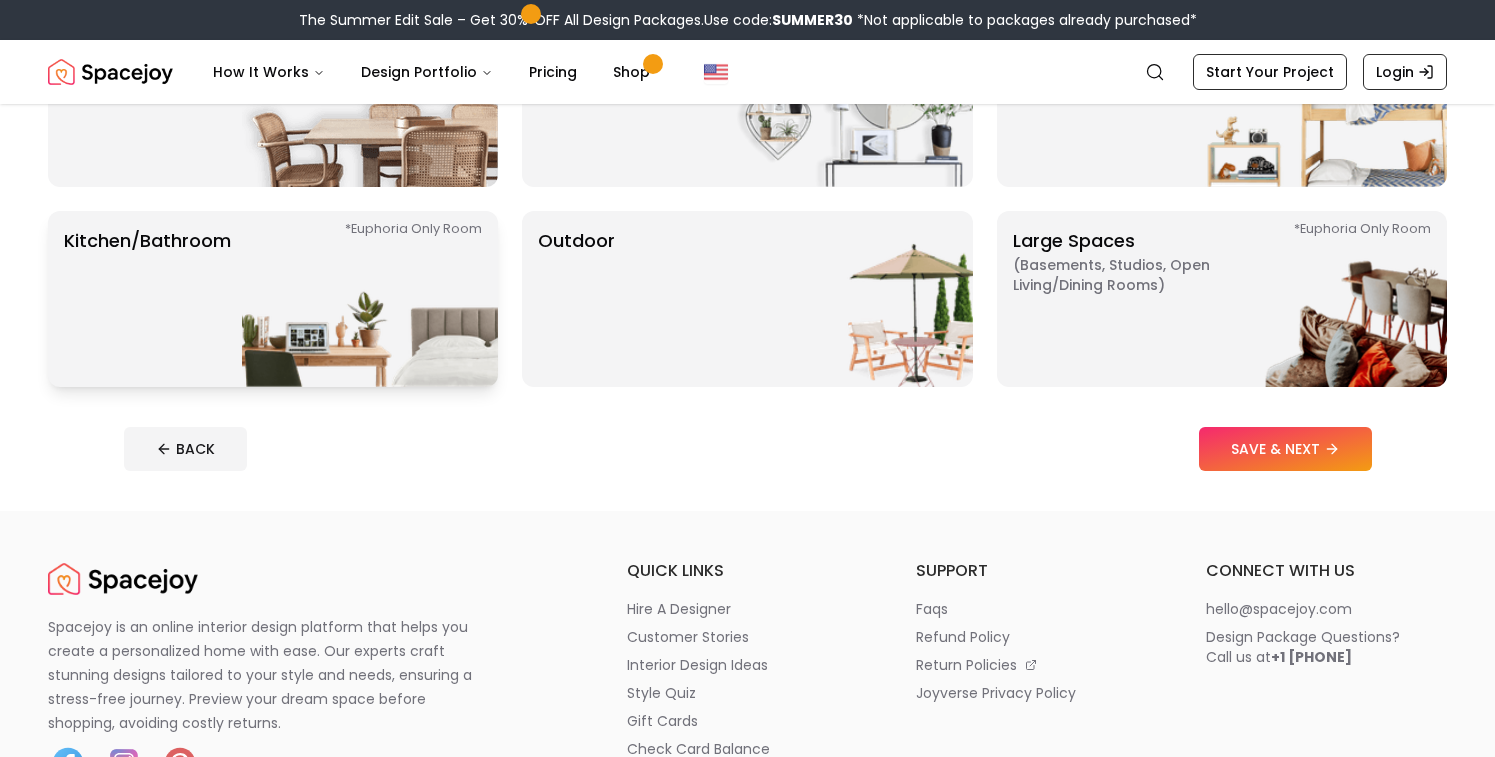 click at bounding box center [370, 299] 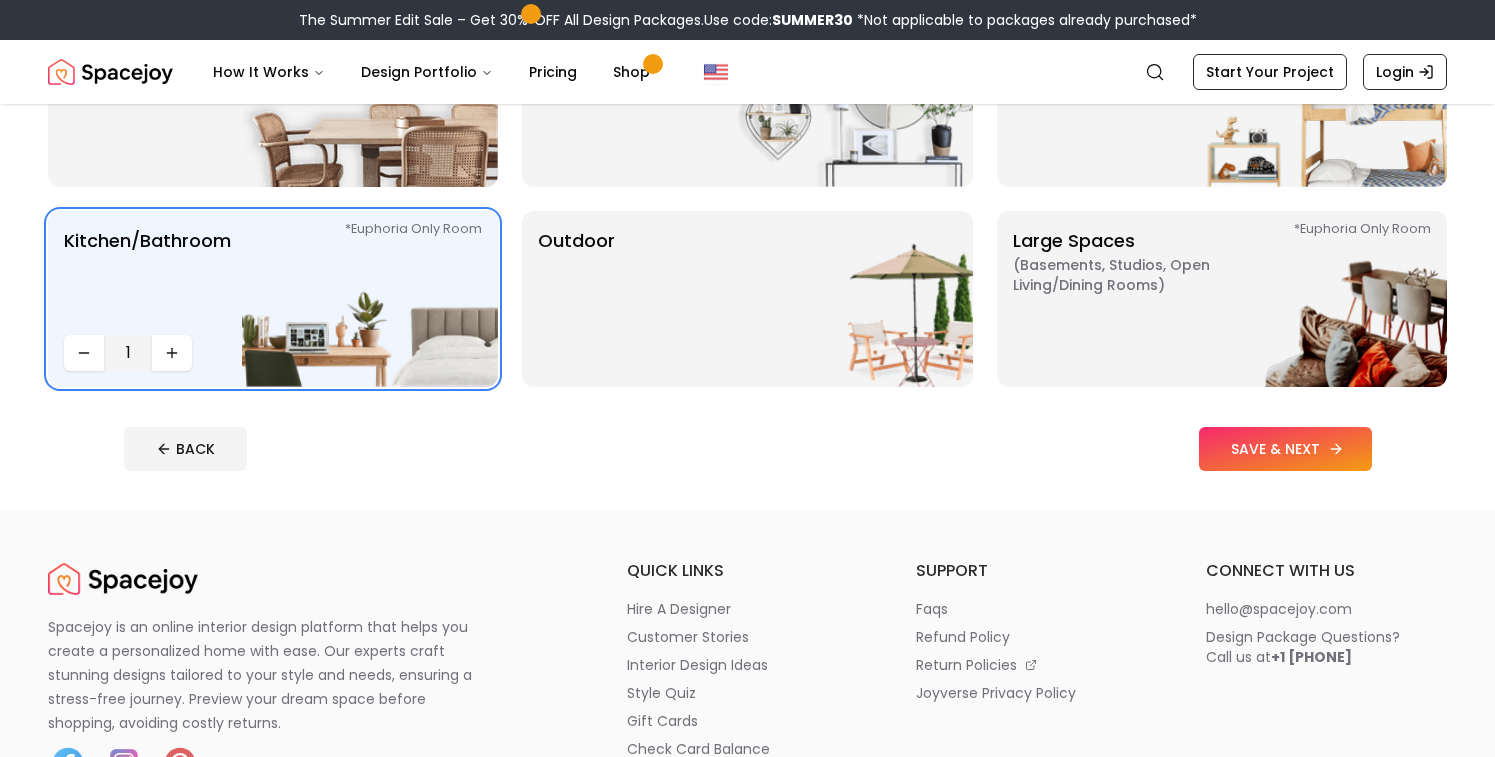 click on "SAVE & NEXT" at bounding box center (1285, 449) 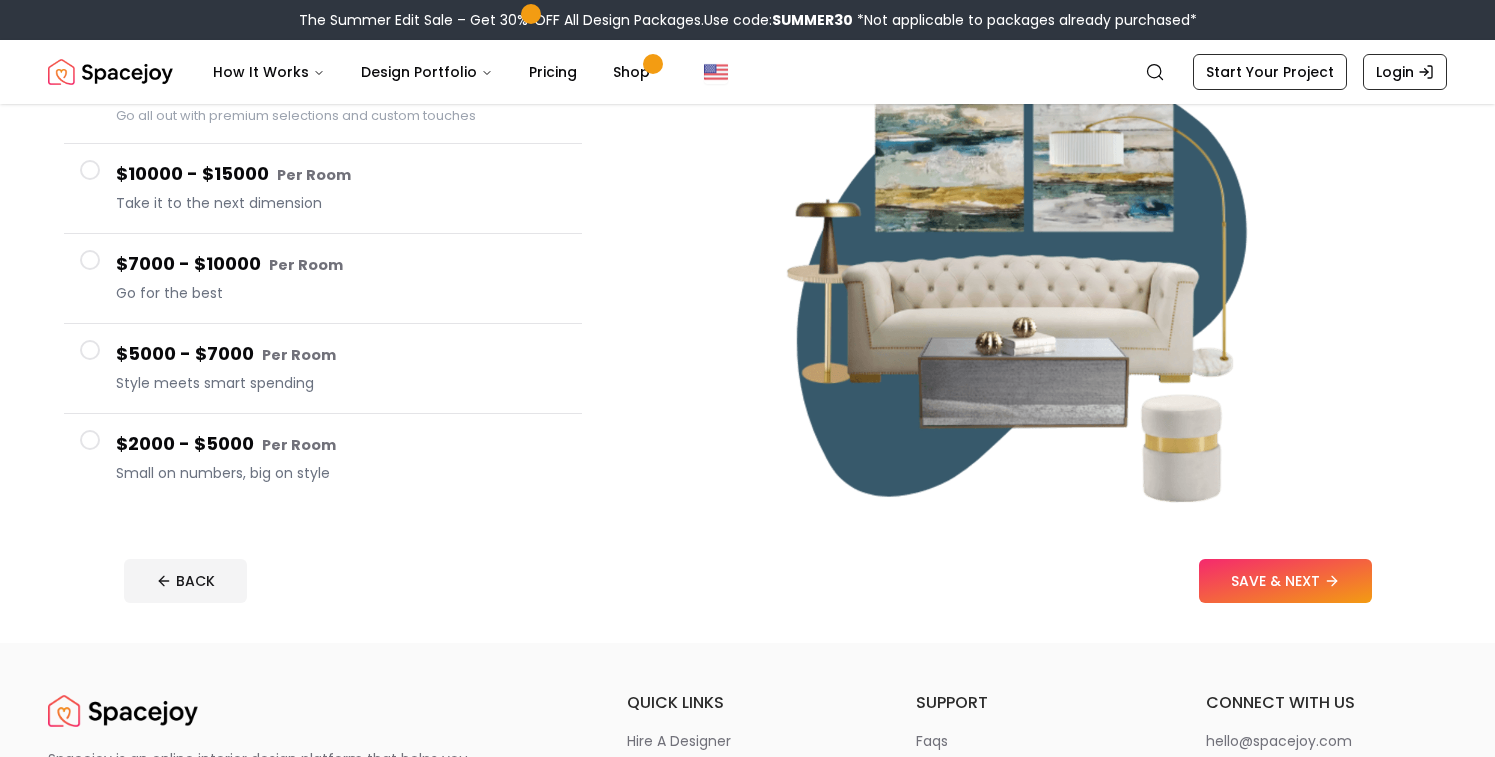 scroll, scrollTop: 260, scrollLeft: 0, axis: vertical 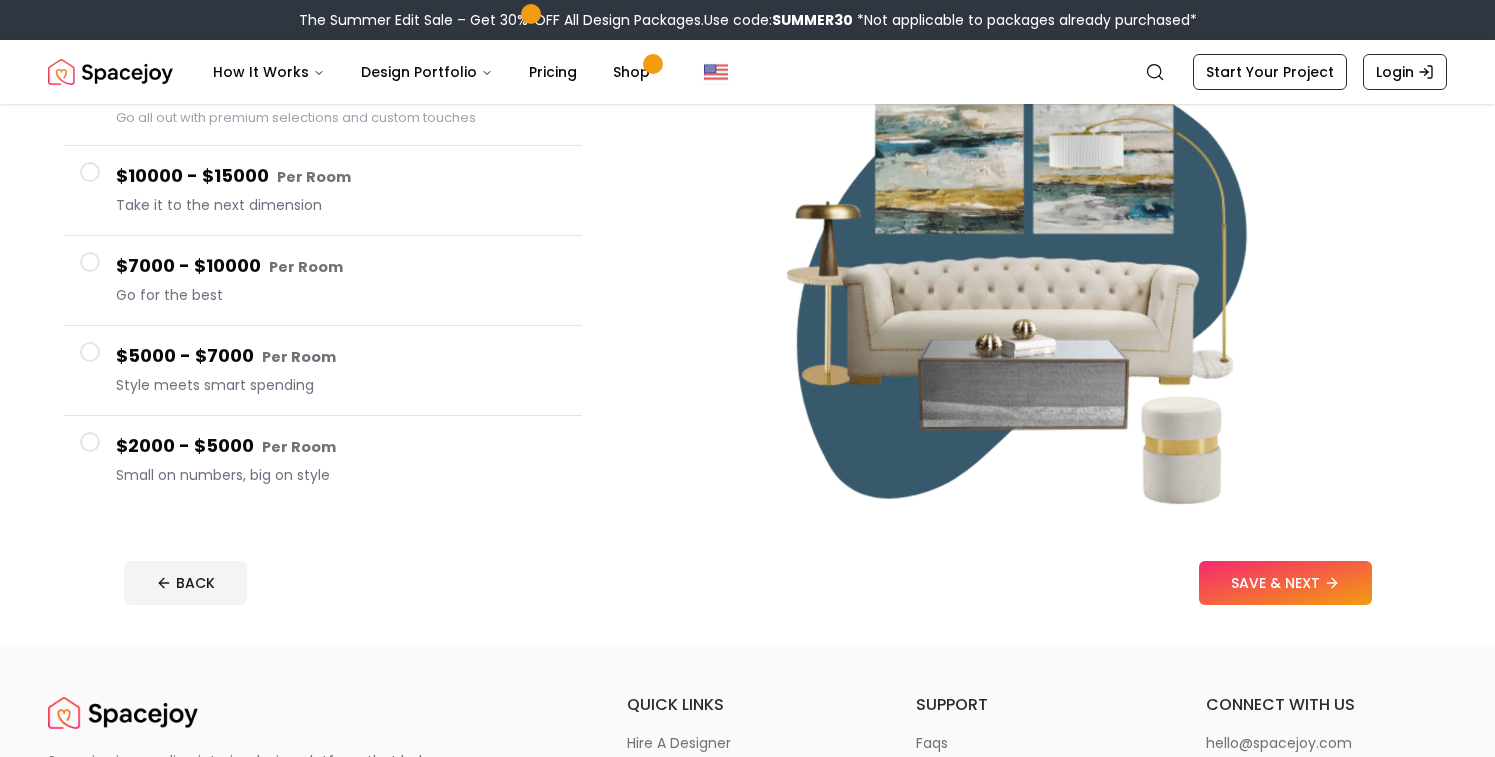 click at bounding box center (90, 262) 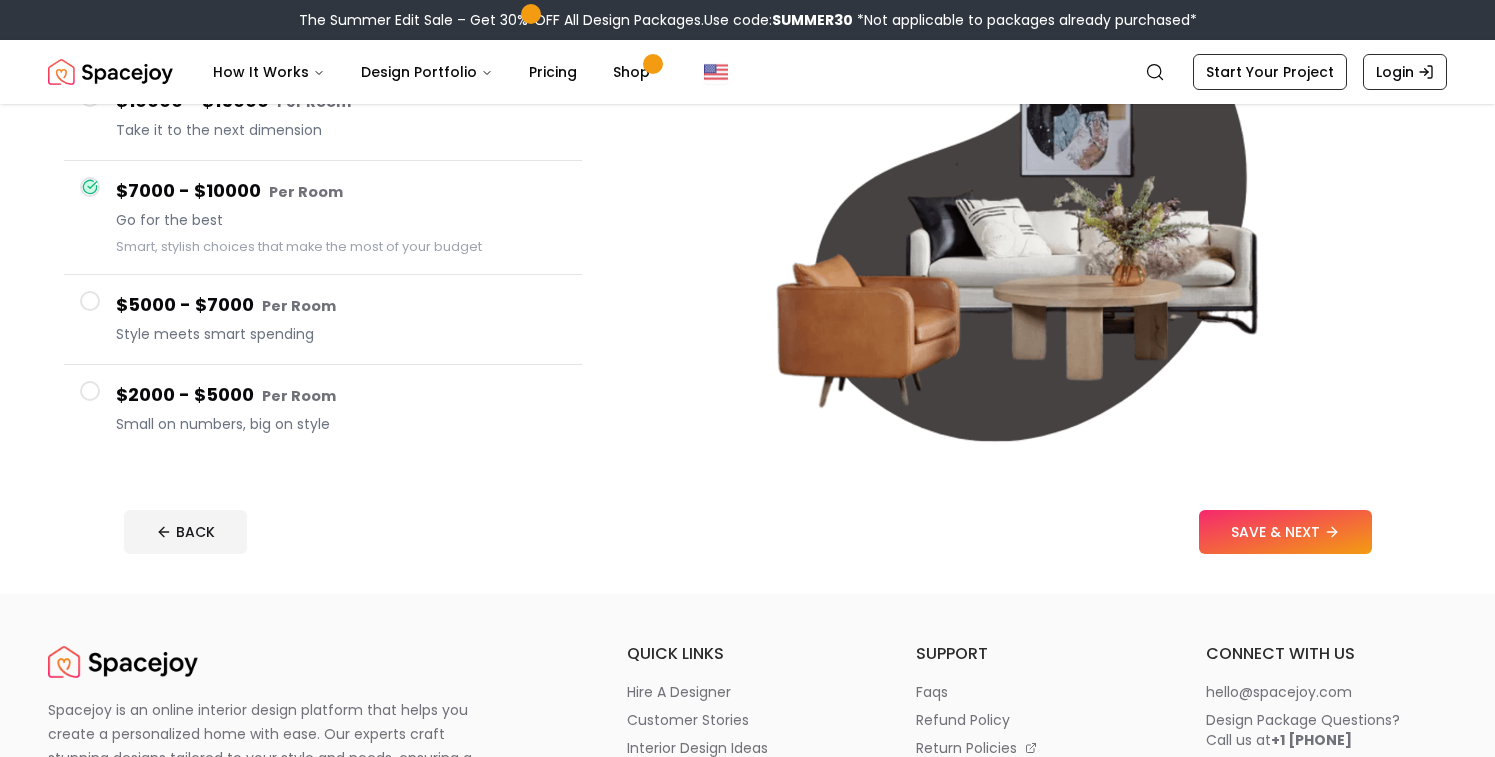 scroll, scrollTop: 387, scrollLeft: 0, axis: vertical 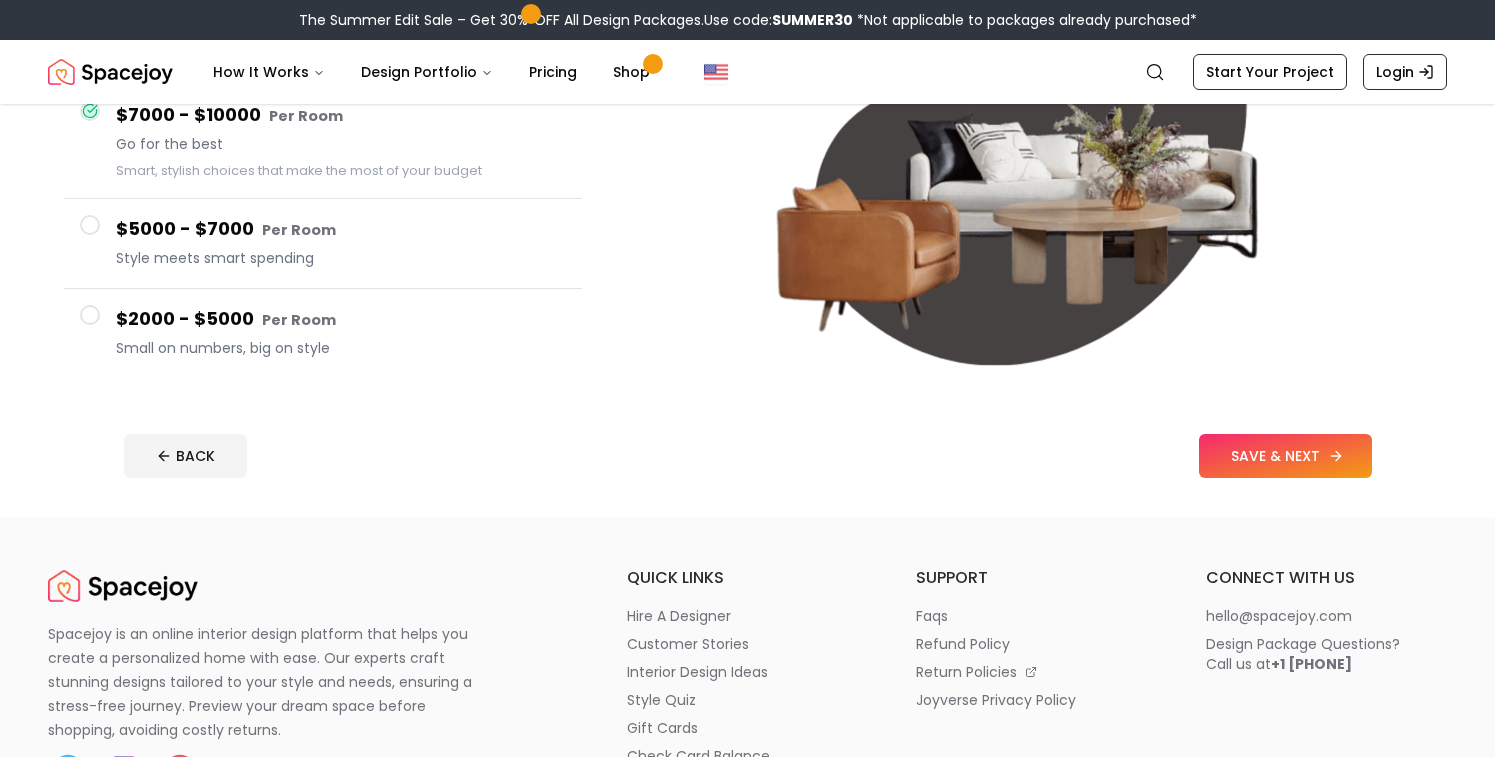 click on "SAVE & NEXT" at bounding box center (1285, 456) 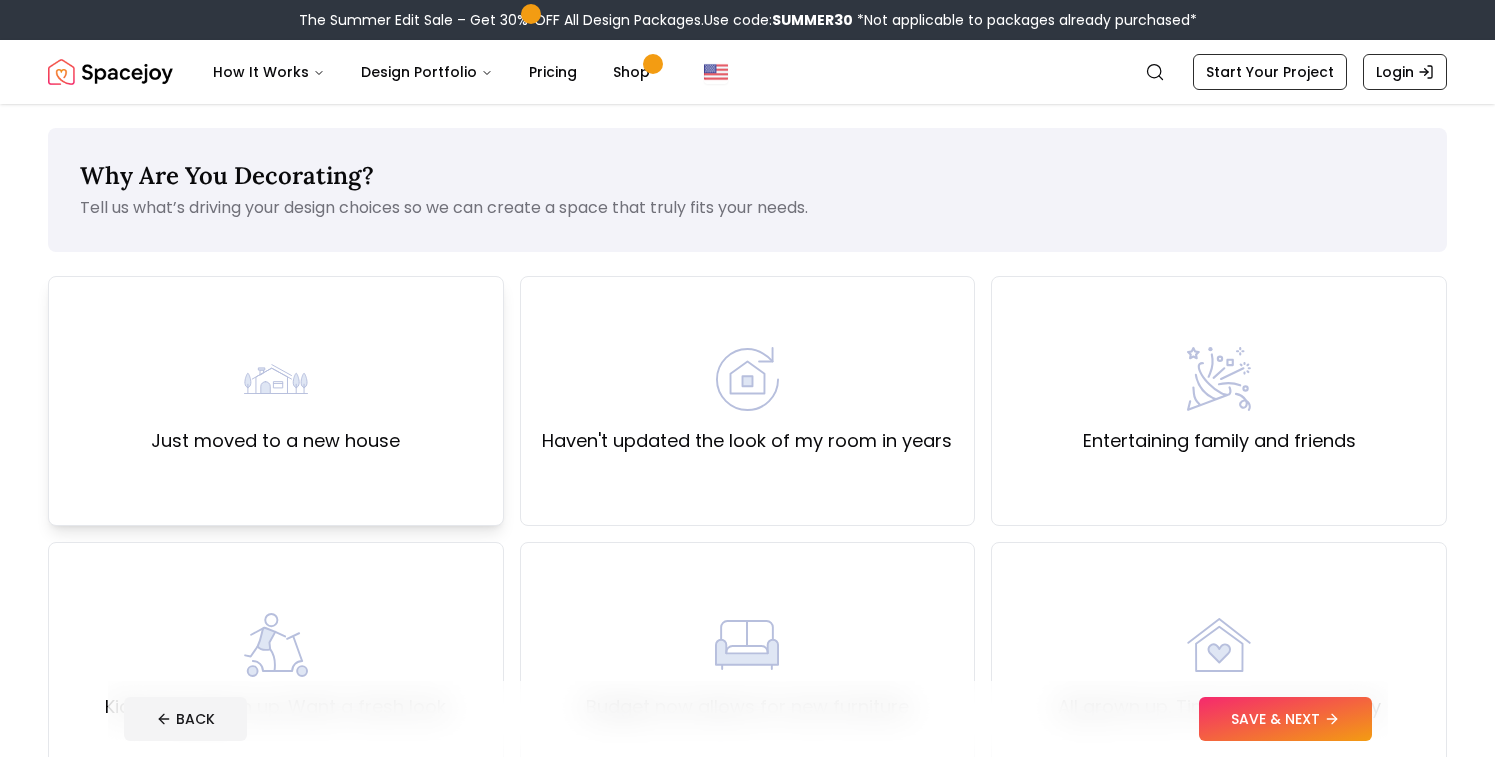 scroll, scrollTop: 50, scrollLeft: 0, axis: vertical 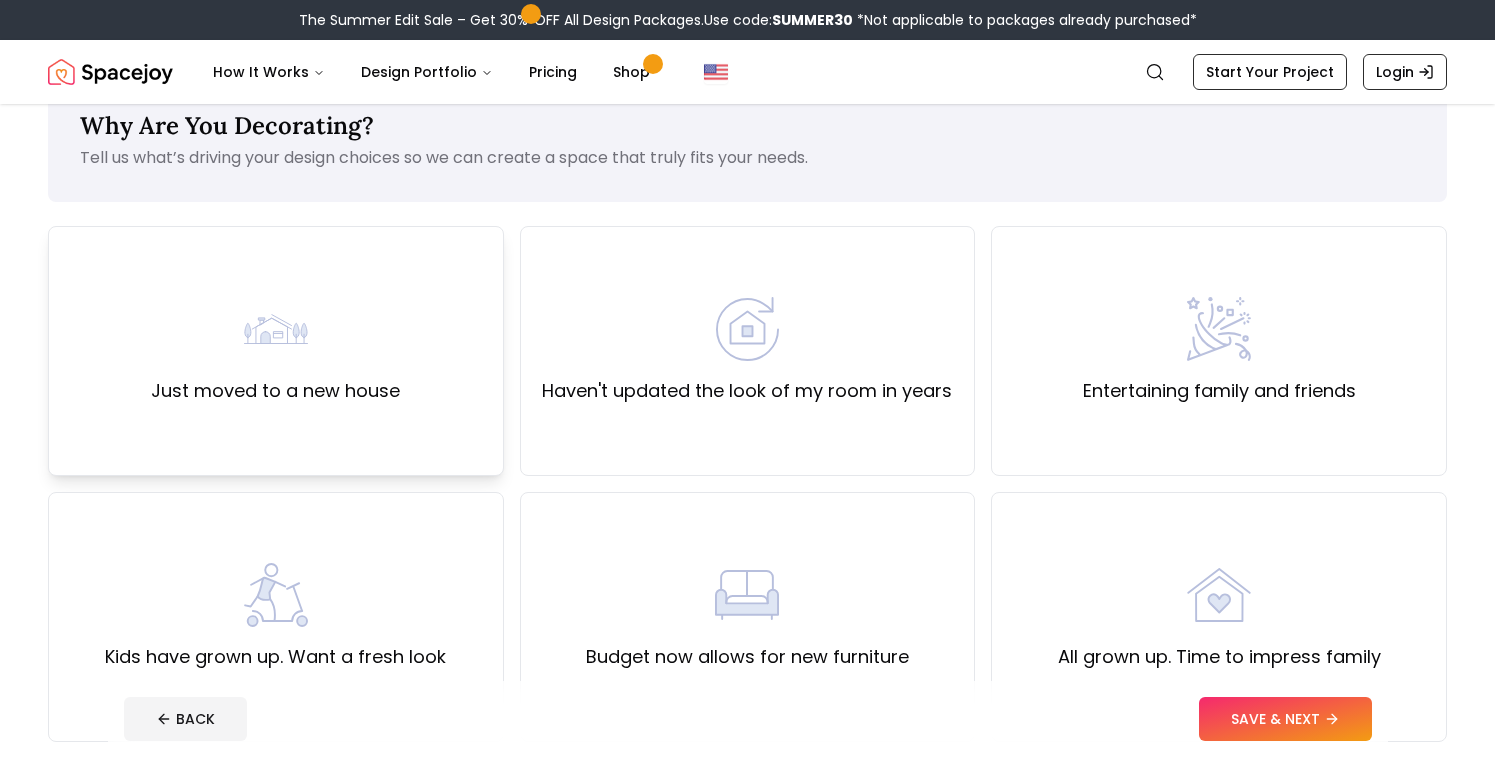 click on "Just moved to a new house" at bounding box center (275, 391) 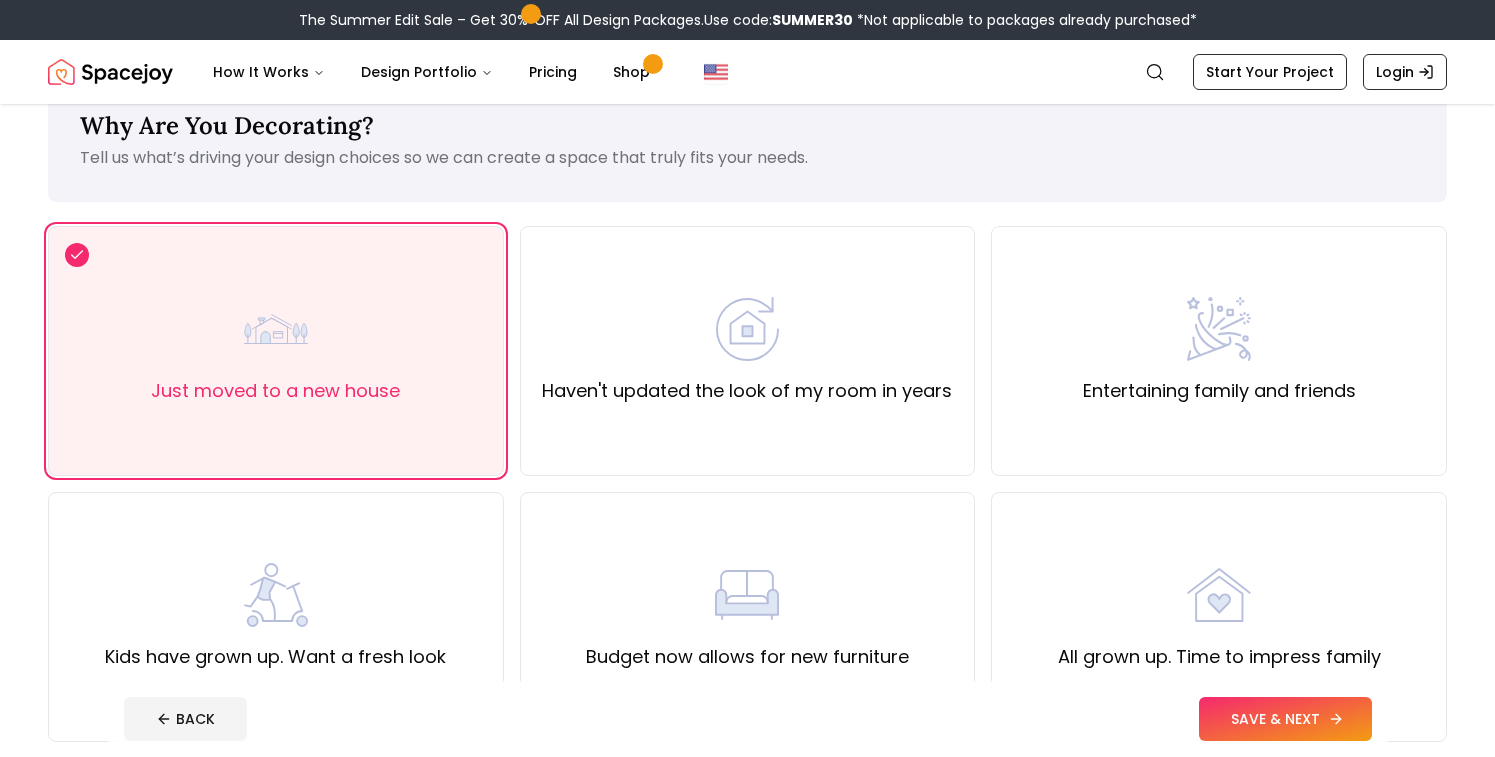 click on "SAVE & NEXT" at bounding box center [1285, 719] 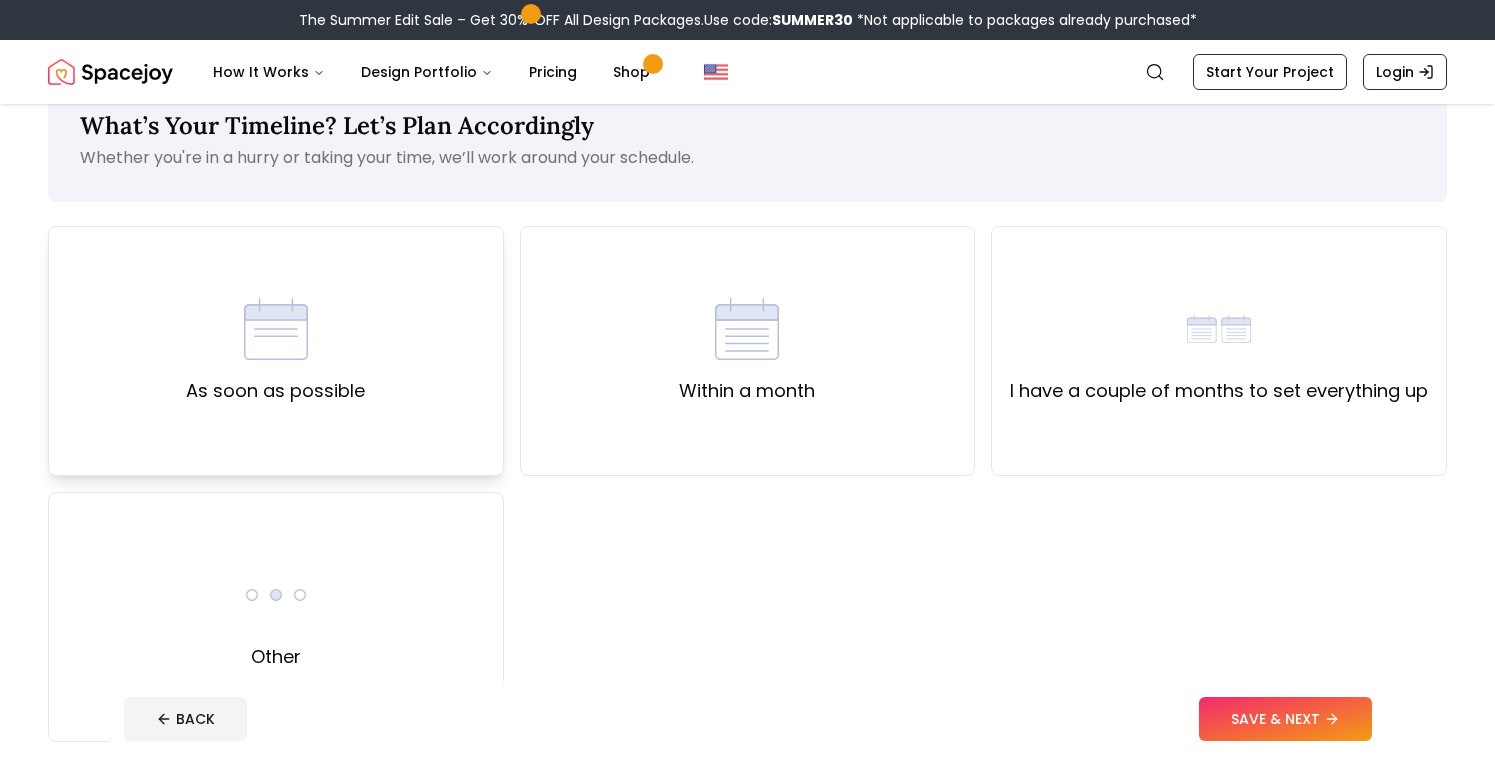 click on "As soon as possible" at bounding box center [275, 351] 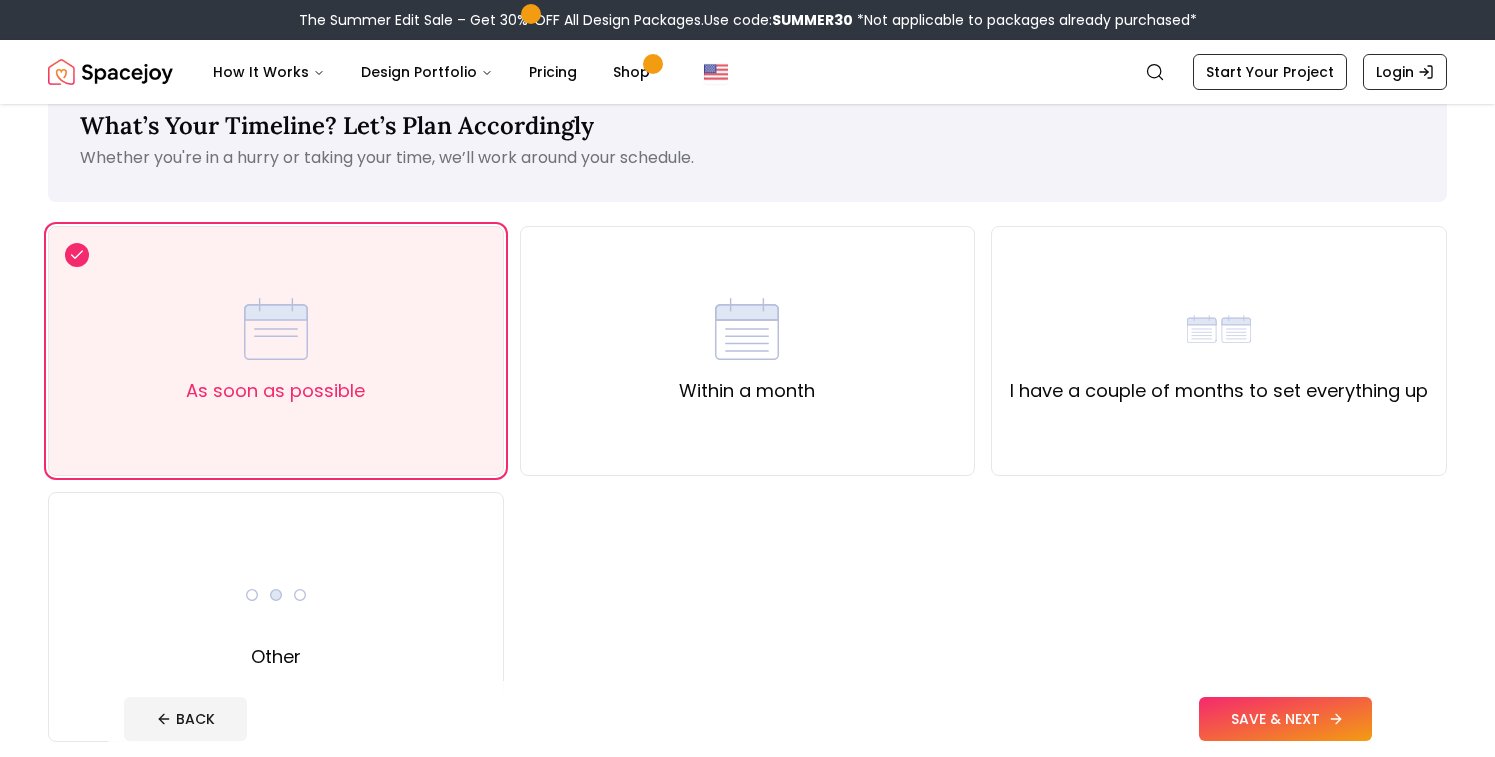 click on "SAVE & NEXT" at bounding box center (1285, 719) 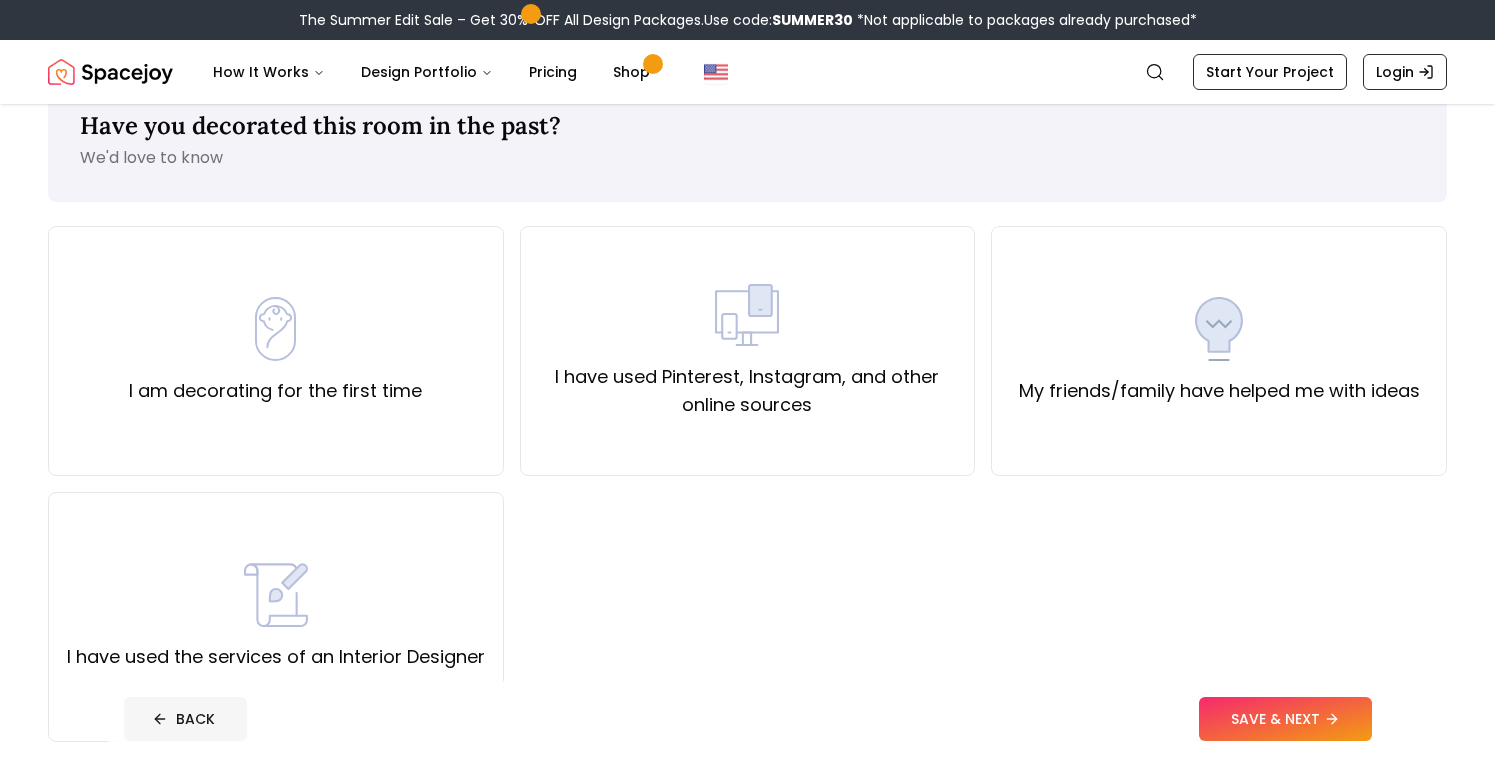 click on "BACK" at bounding box center [185, 719] 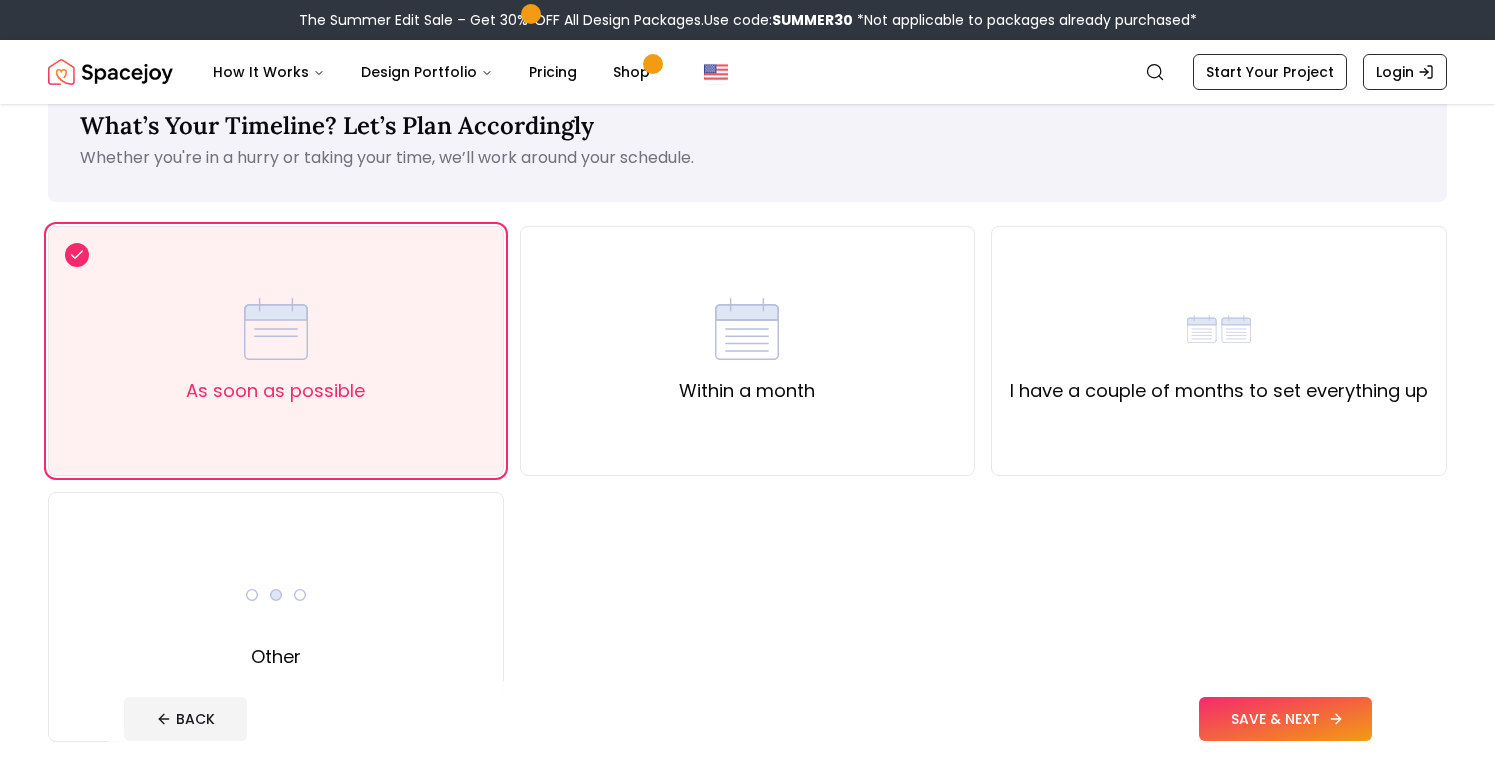 click on "SAVE & NEXT" at bounding box center (1285, 719) 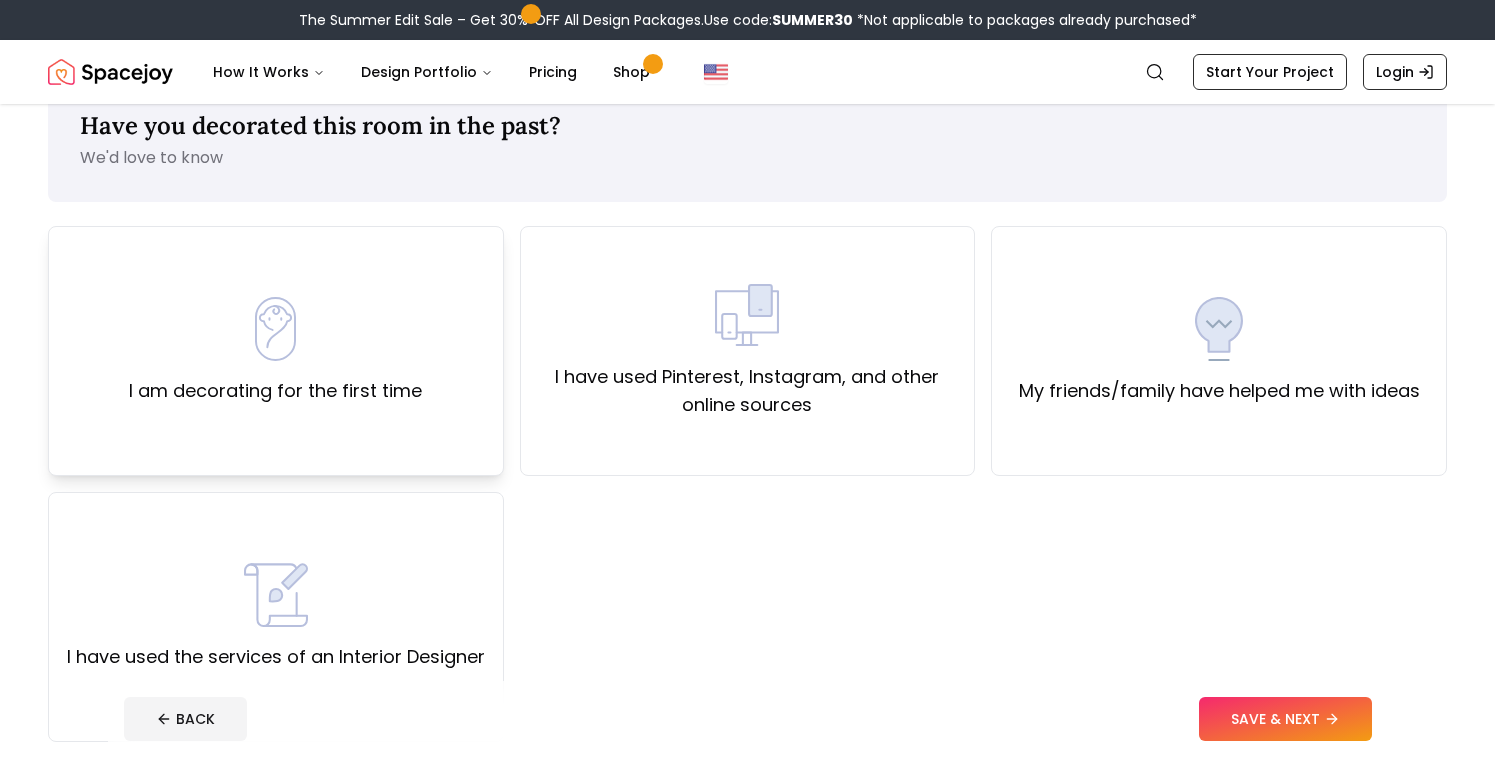 click on "I am decorating for the first time" at bounding box center [275, 391] 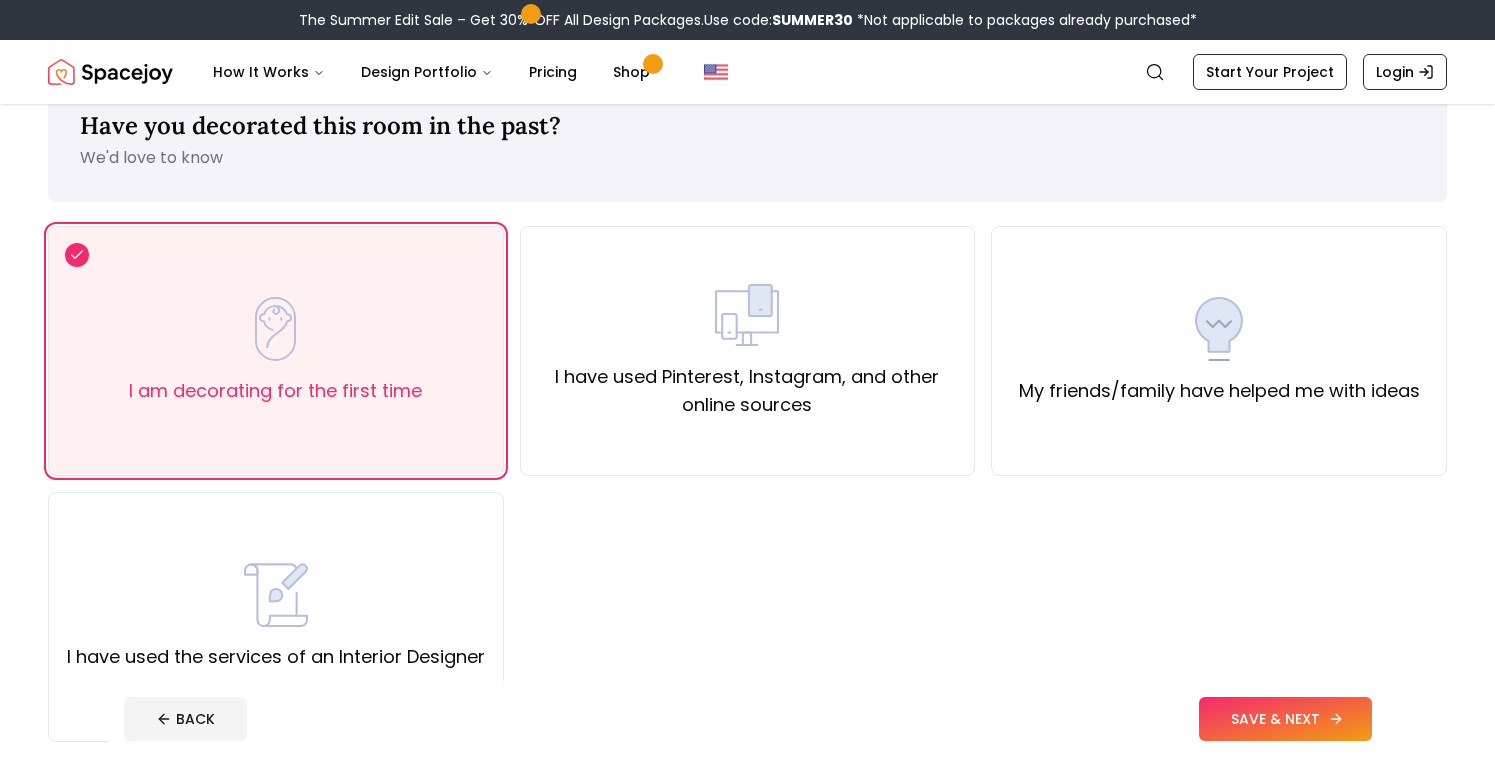 click on "SAVE & NEXT" at bounding box center (1285, 719) 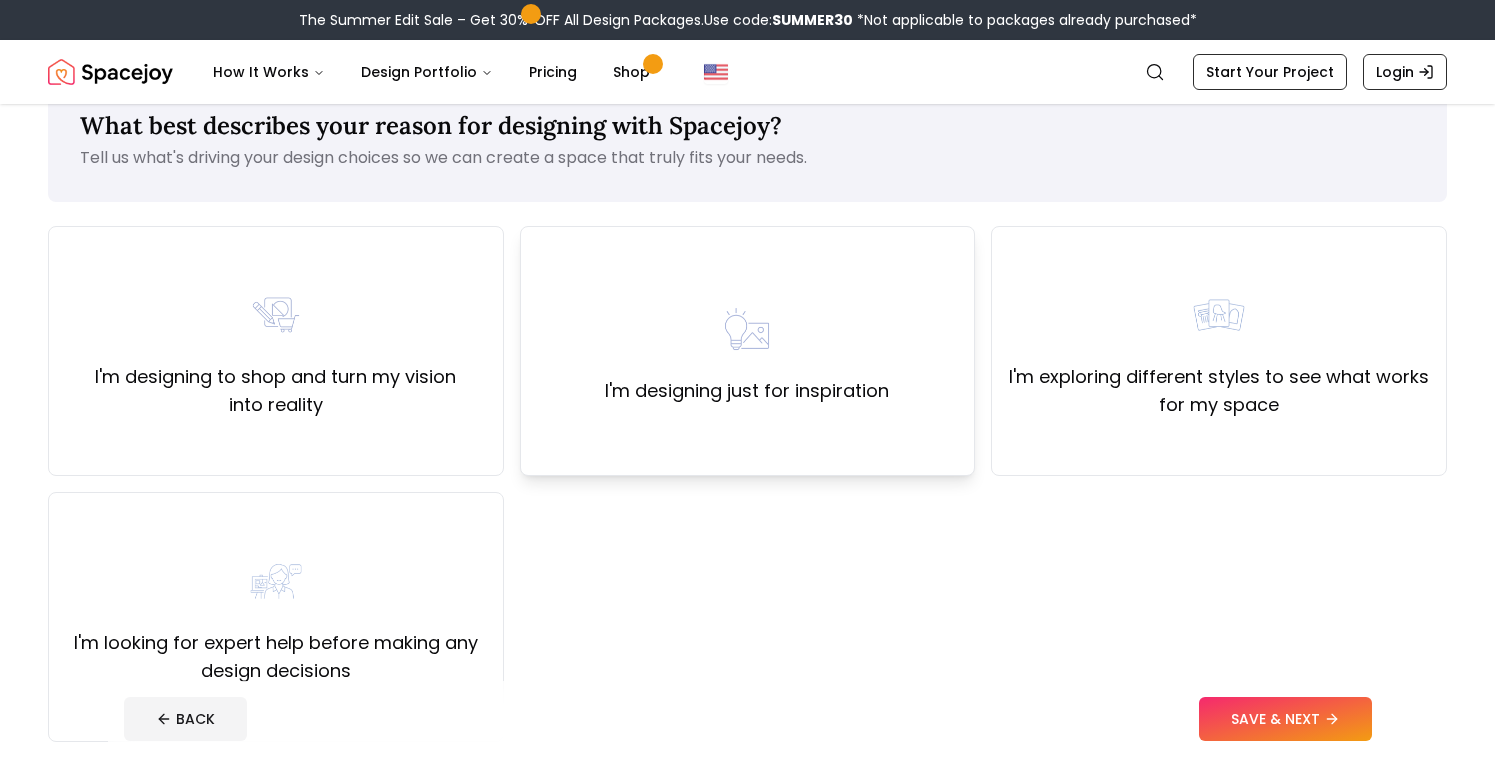 click on "I'm designing just for inspiration" at bounding box center (747, 351) 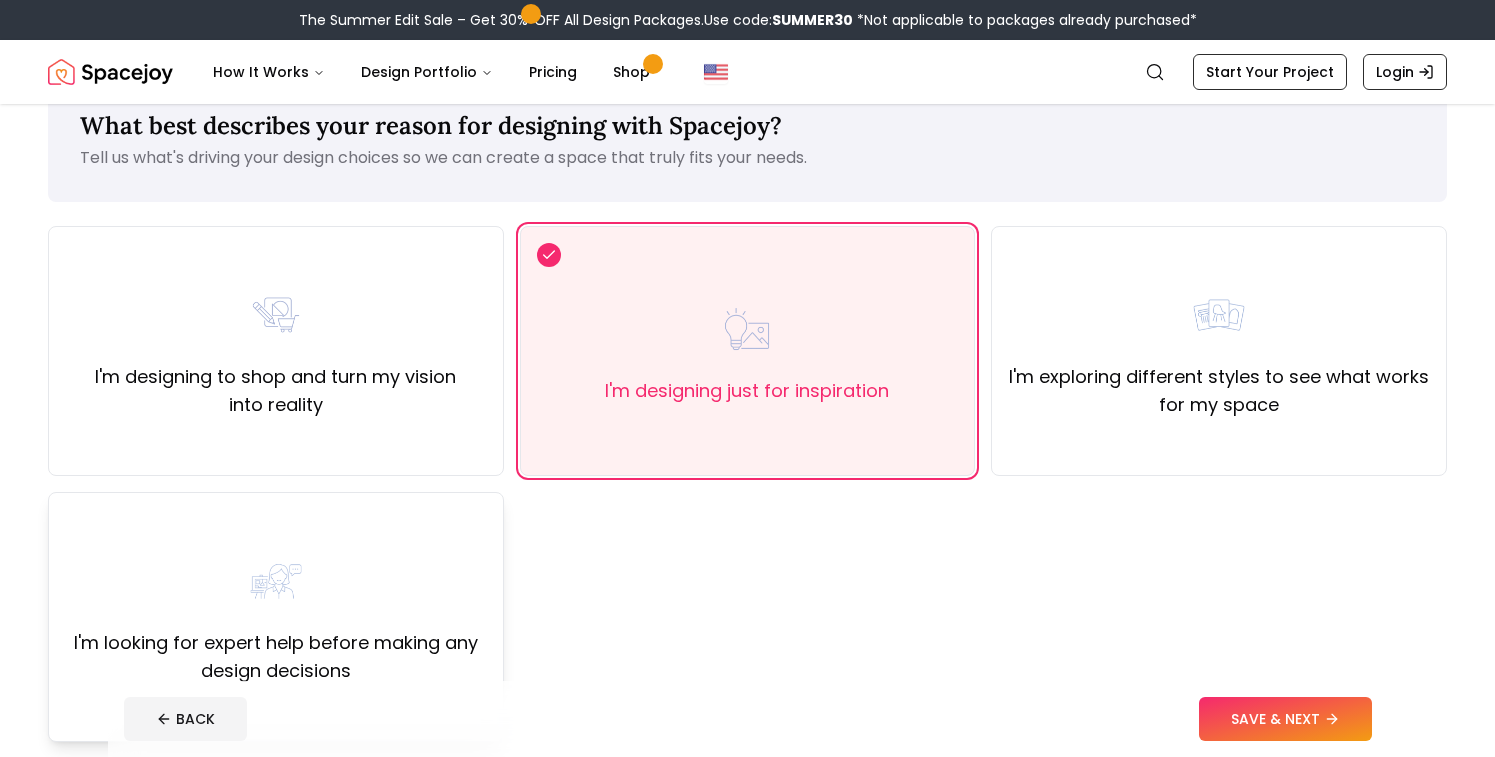 click on "I'm looking for expert help before making any design decisions" at bounding box center [276, 657] 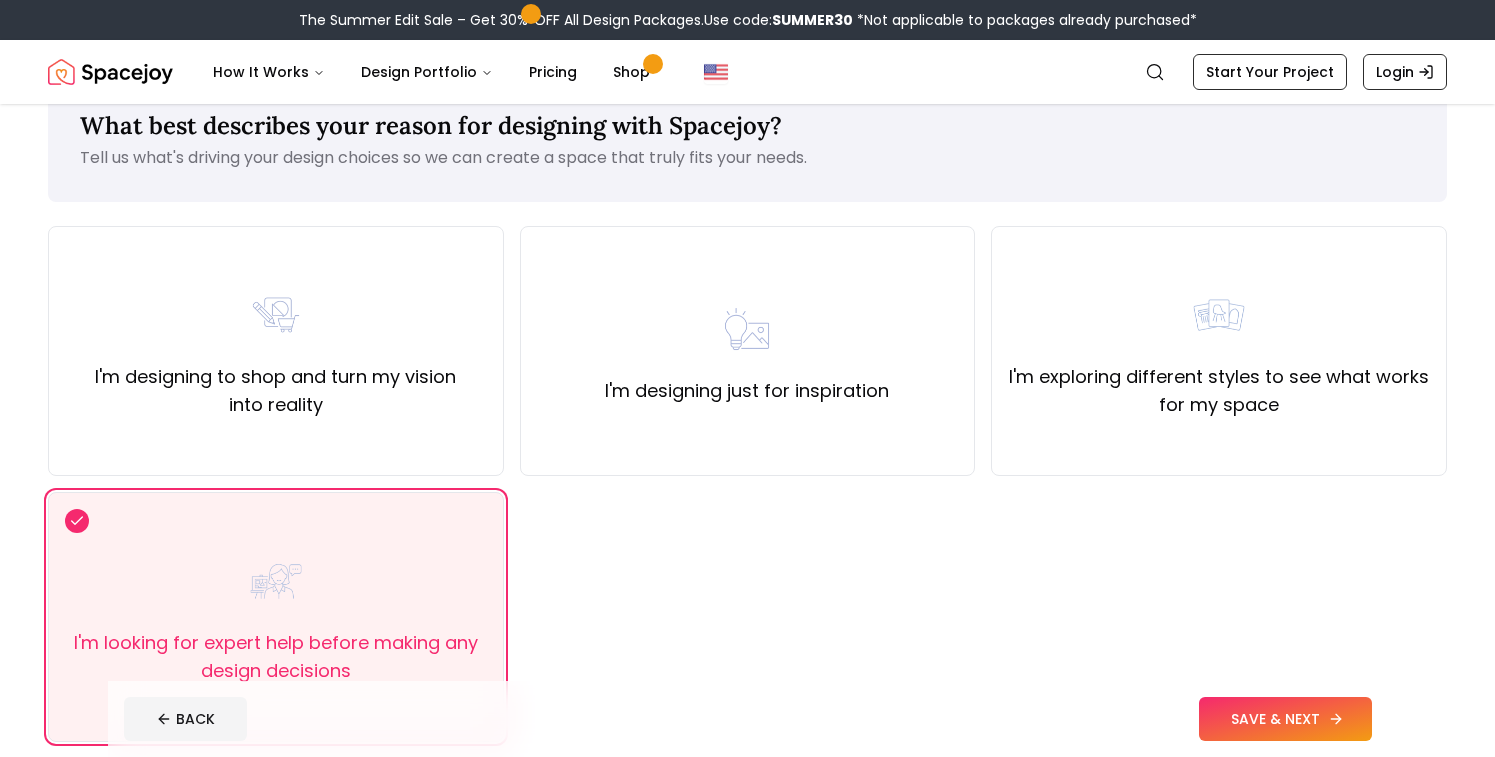 click on "SAVE & NEXT" at bounding box center (1285, 719) 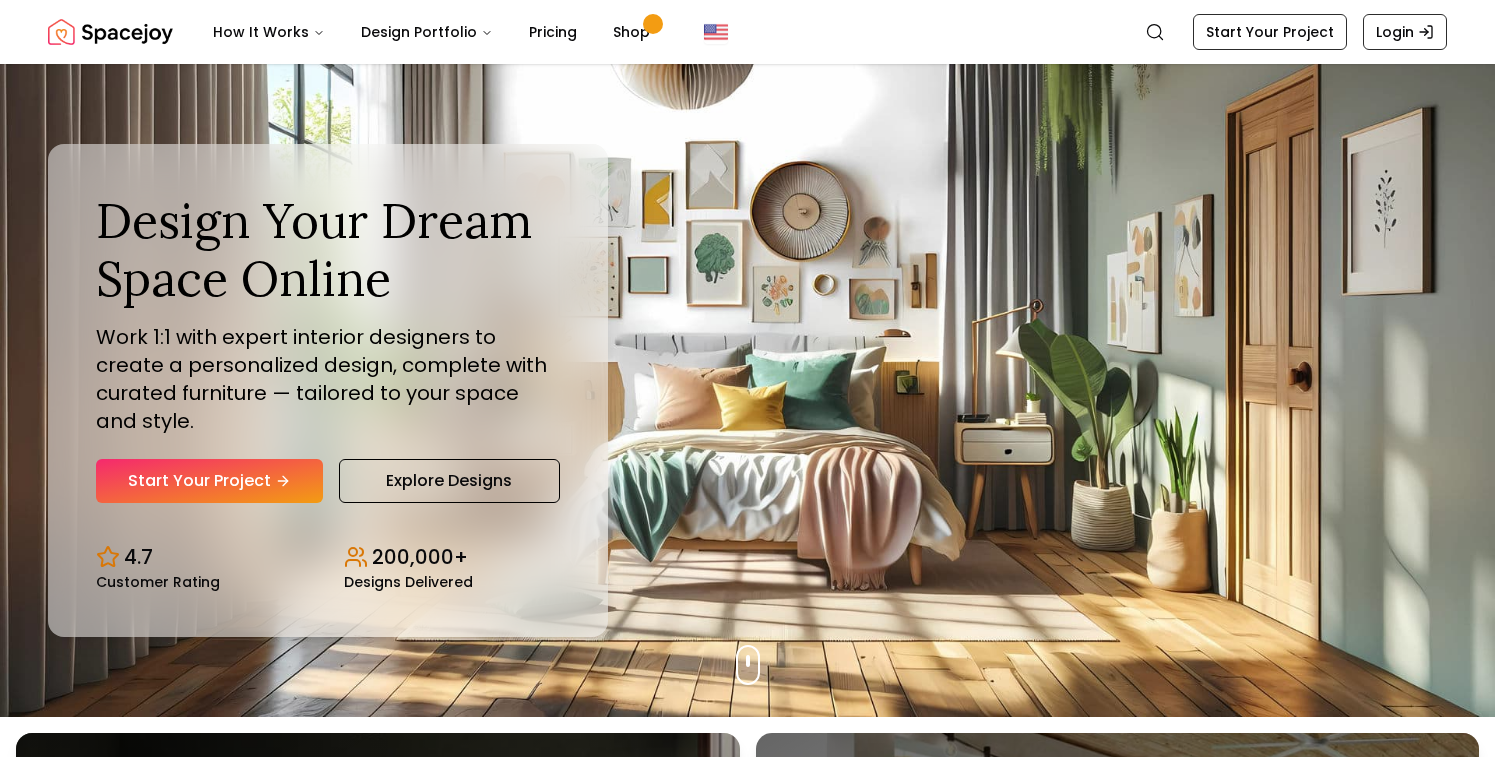 scroll, scrollTop: 0, scrollLeft: 0, axis: both 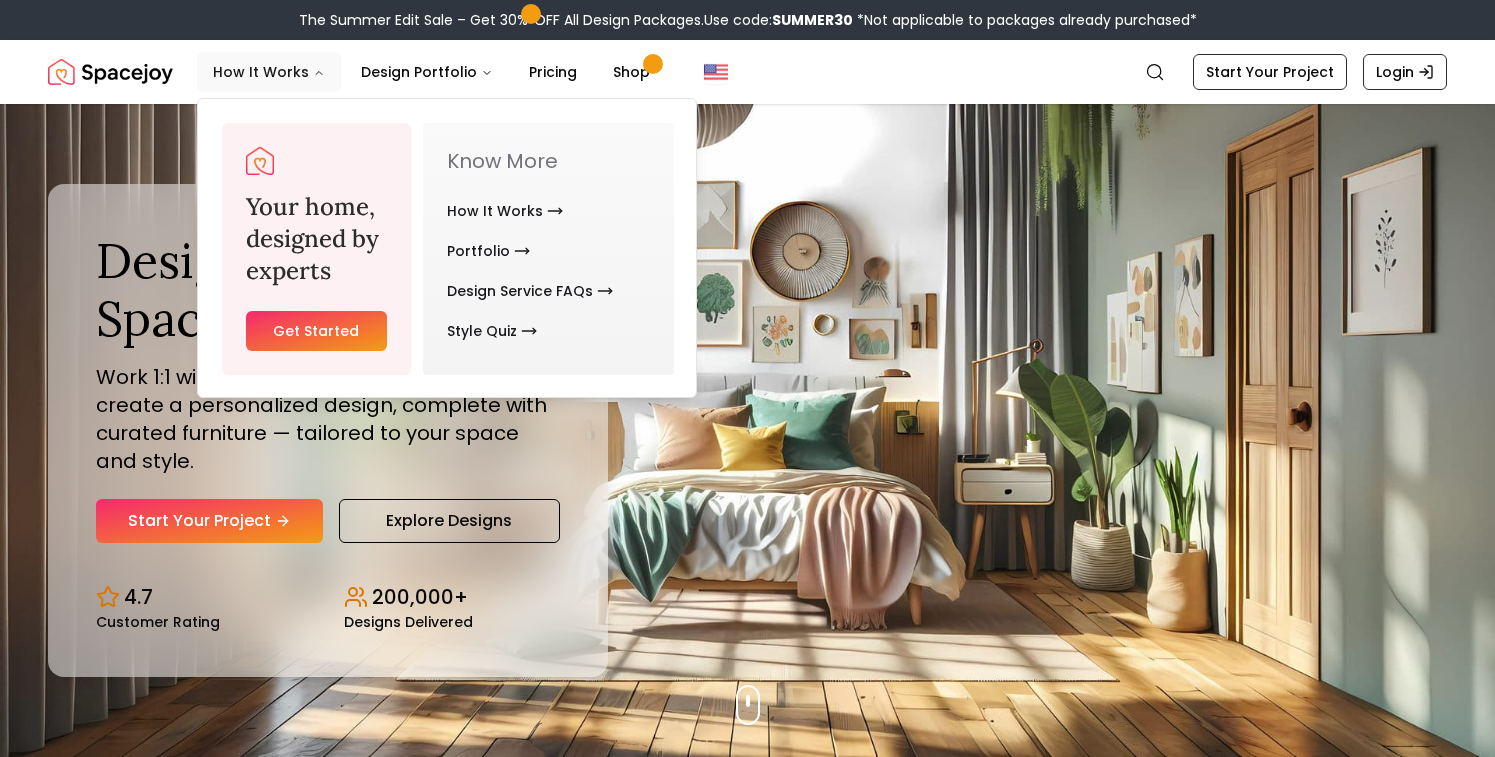 click on "How It Works" at bounding box center (269, 72) 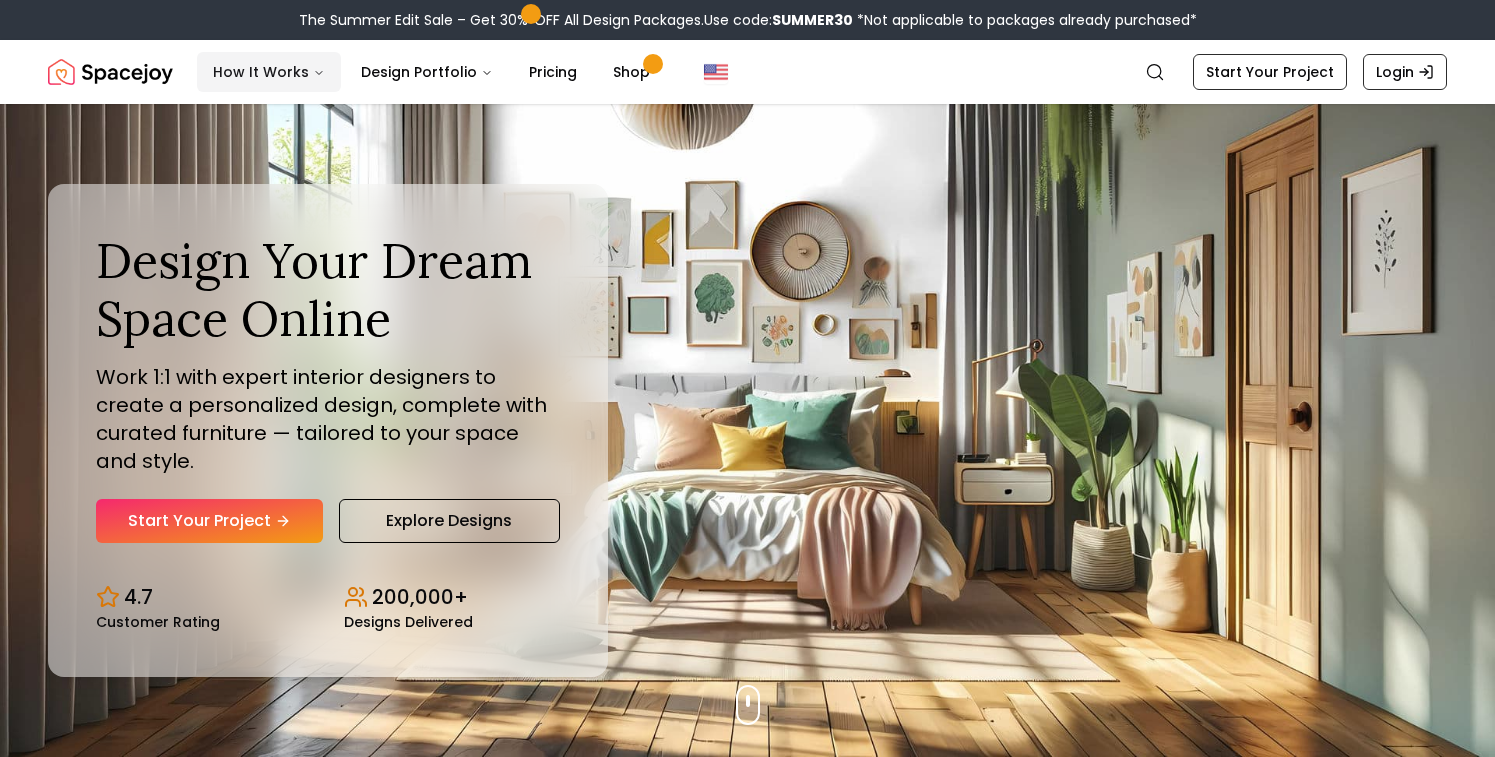 click on "How It Works" at bounding box center (269, 72) 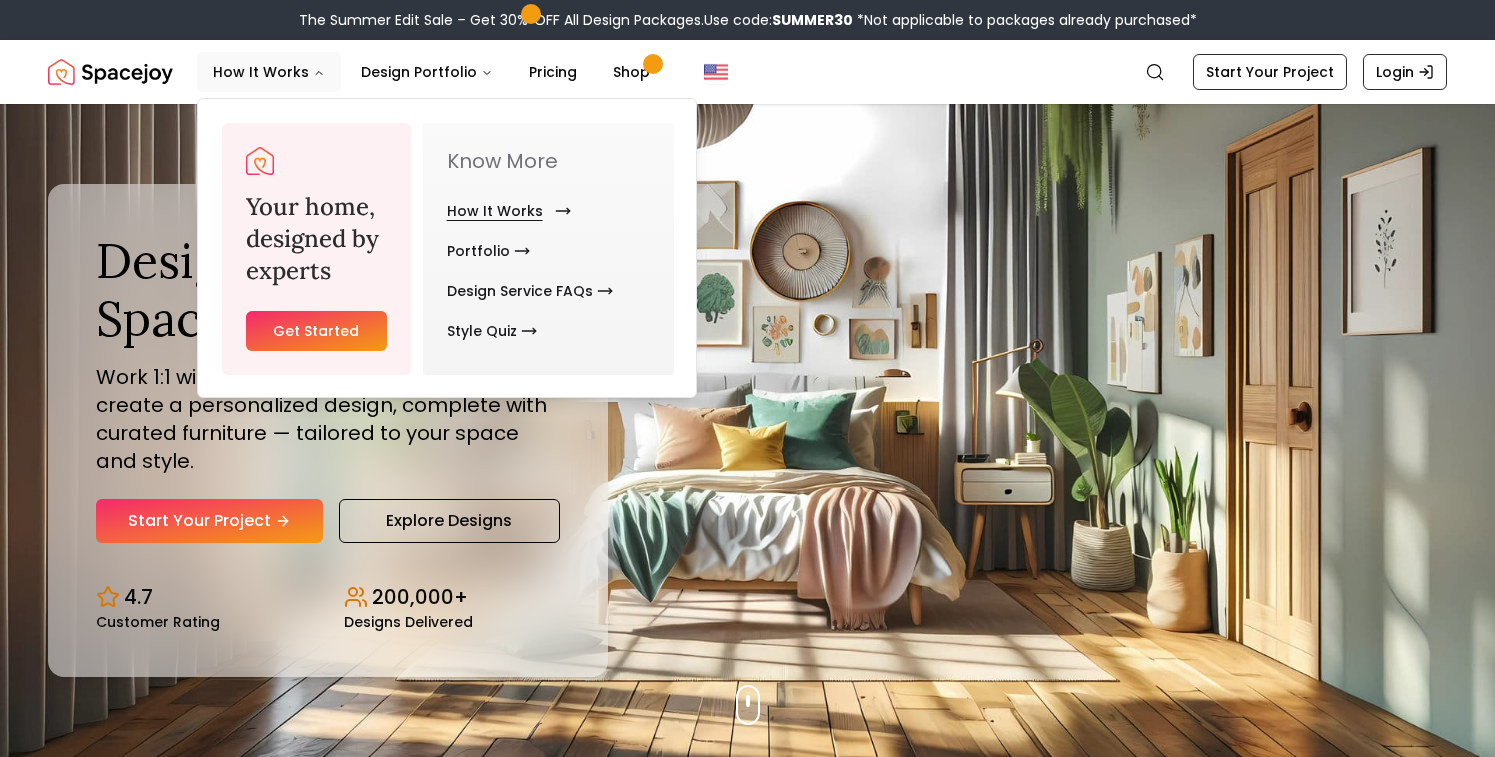 click on "How It Works" at bounding box center (505, 211) 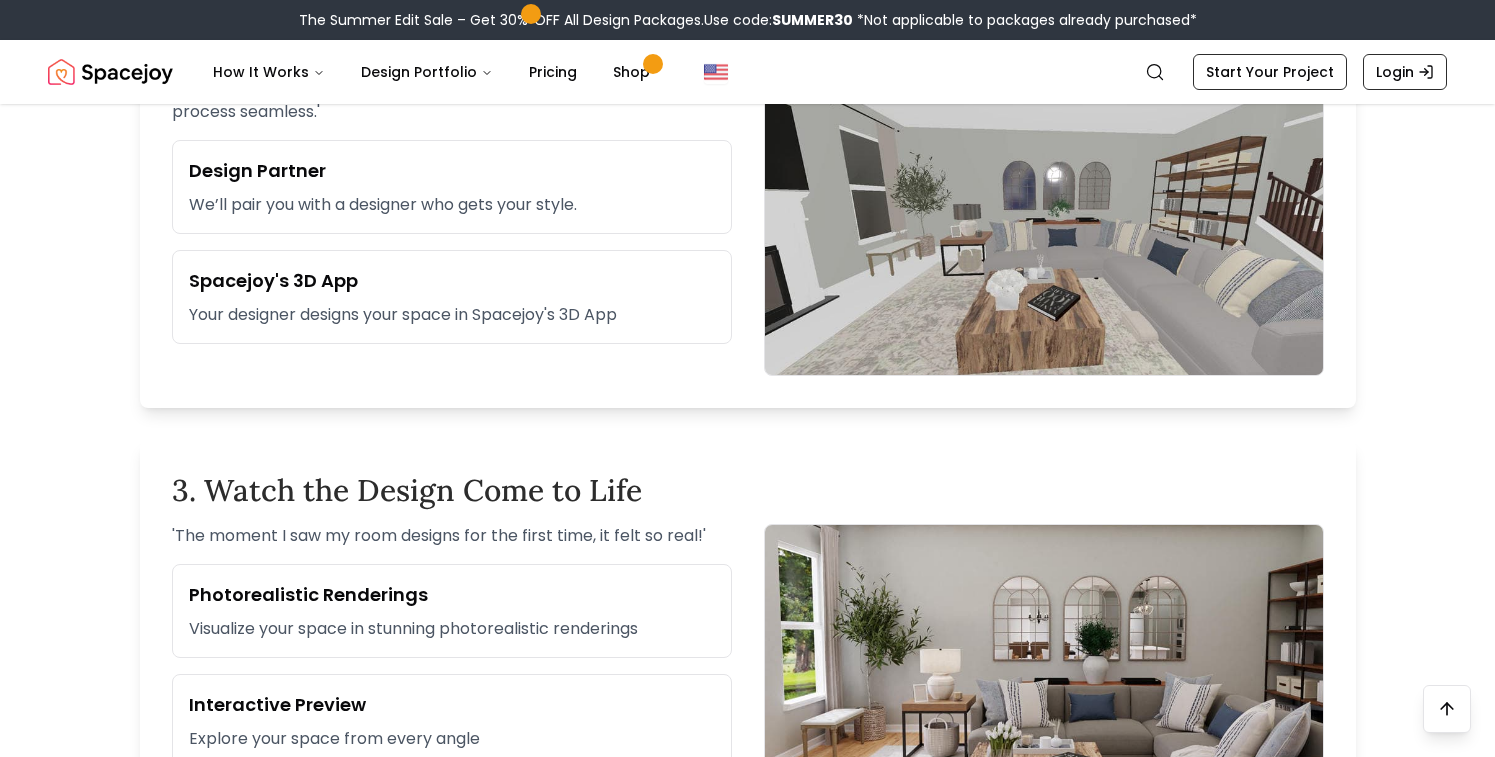 scroll, scrollTop: 1208, scrollLeft: 0, axis: vertical 